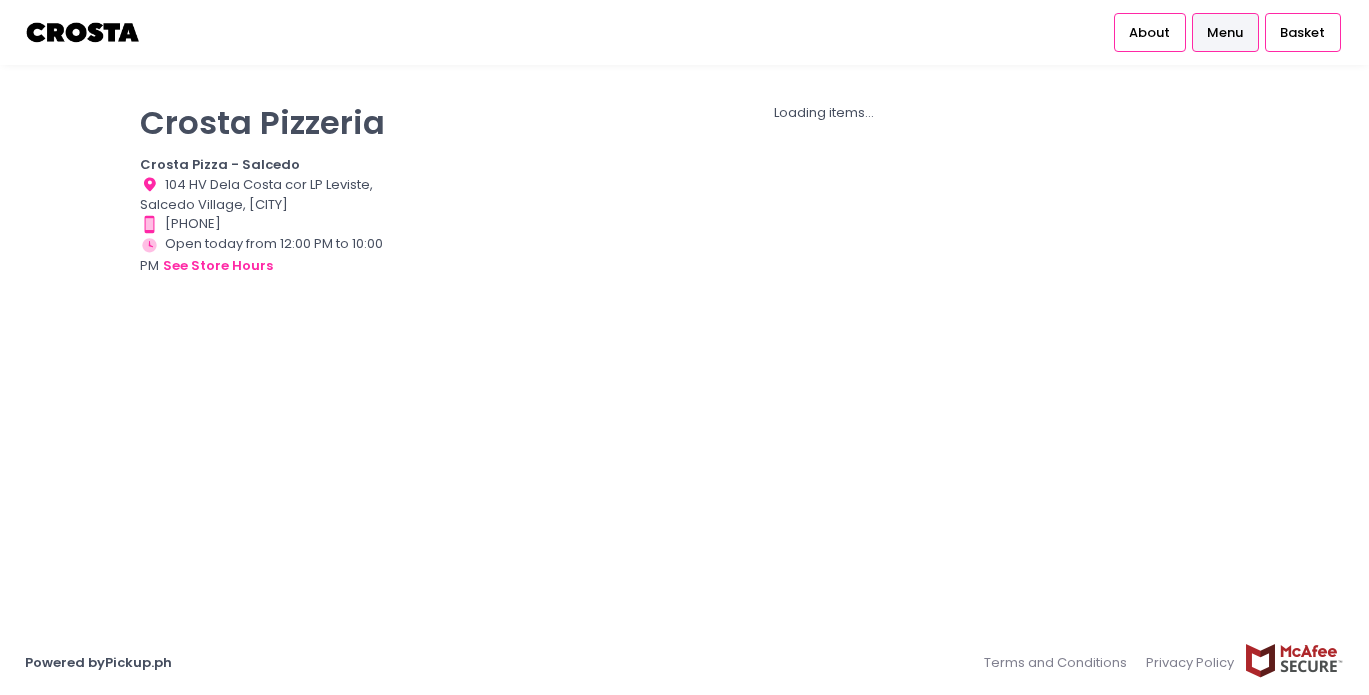 scroll, scrollTop: 0, scrollLeft: 0, axis: both 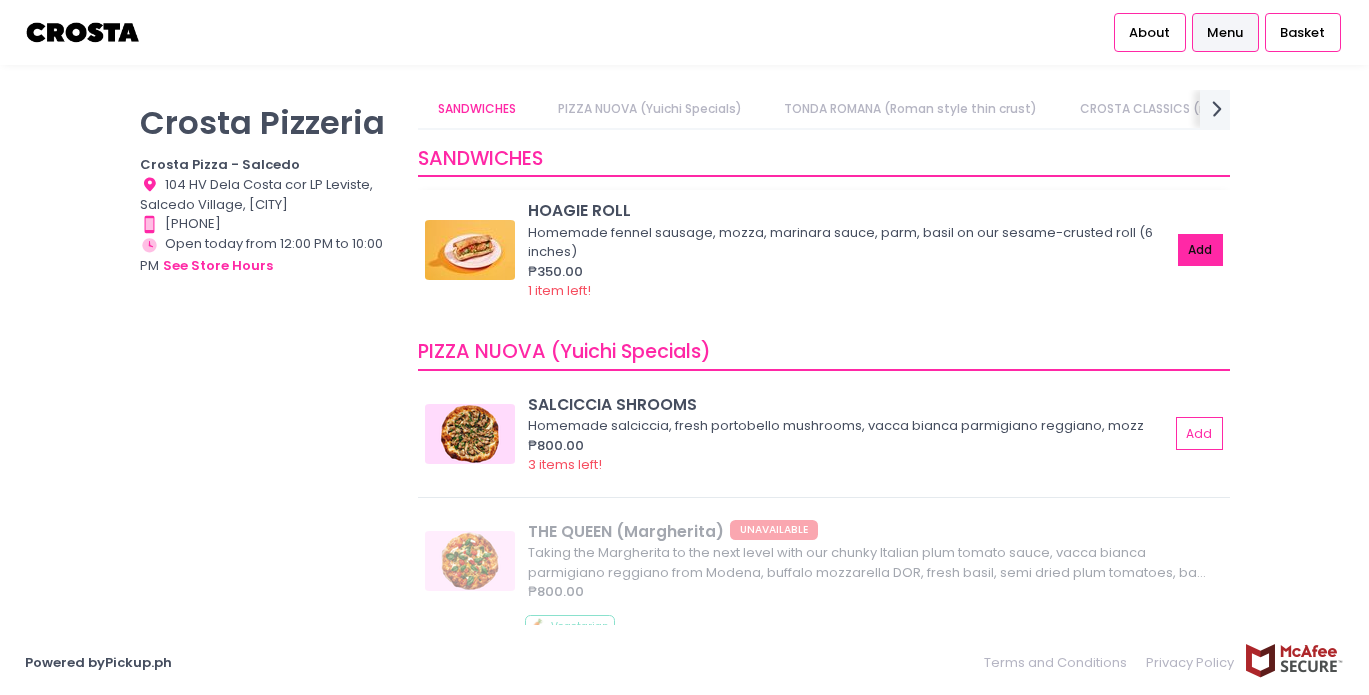 click on "Add" at bounding box center [1201, 250] 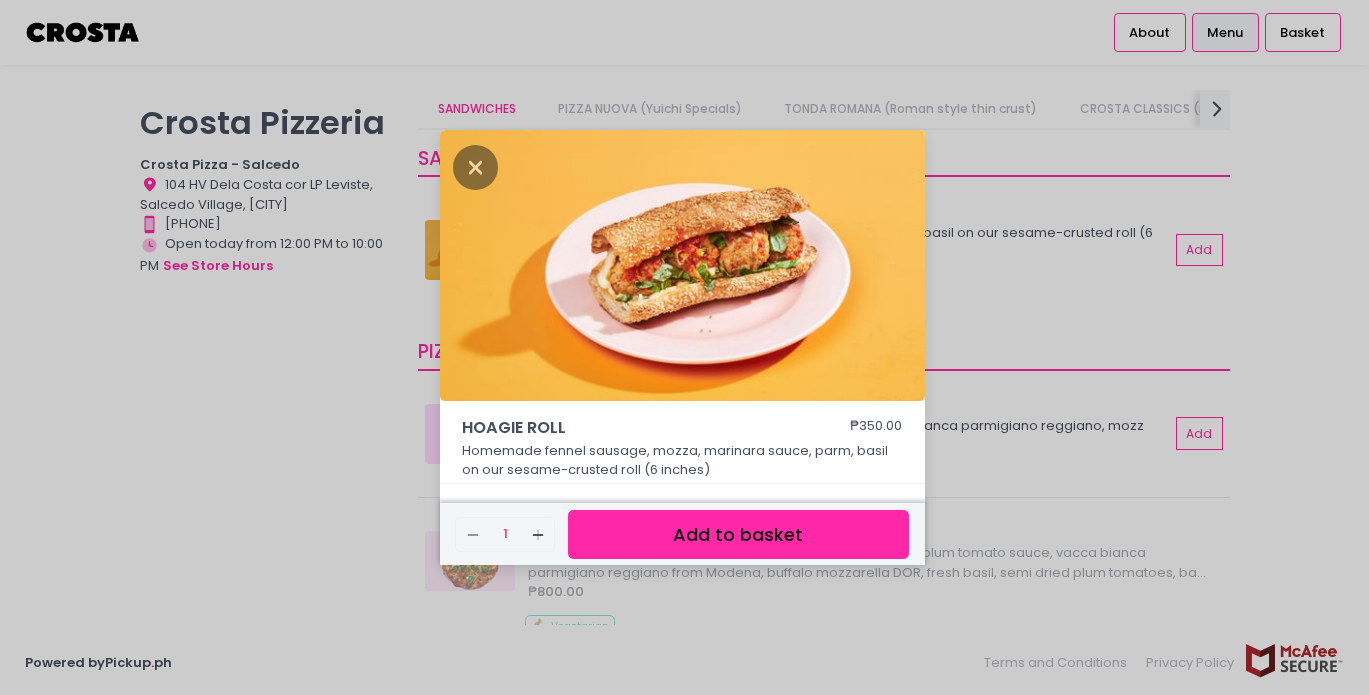 click on "Add to basket" at bounding box center [738, 534] 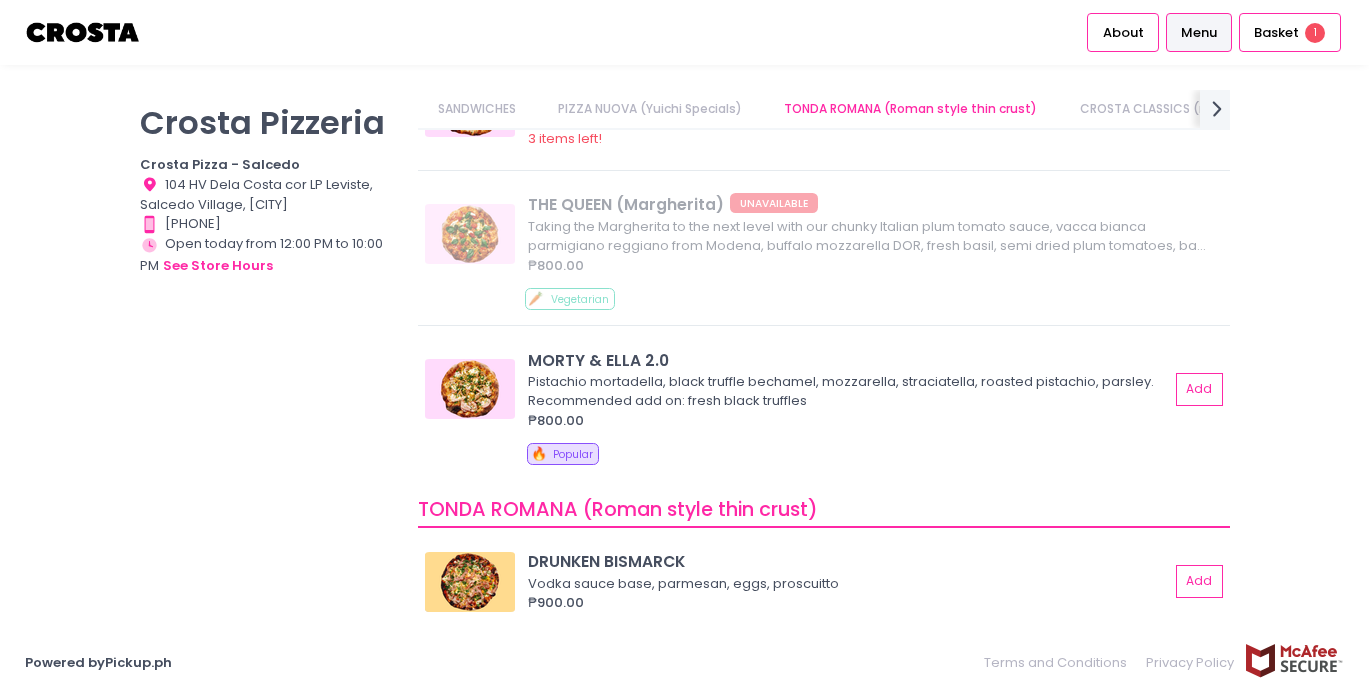 scroll, scrollTop: 446, scrollLeft: 0, axis: vertical 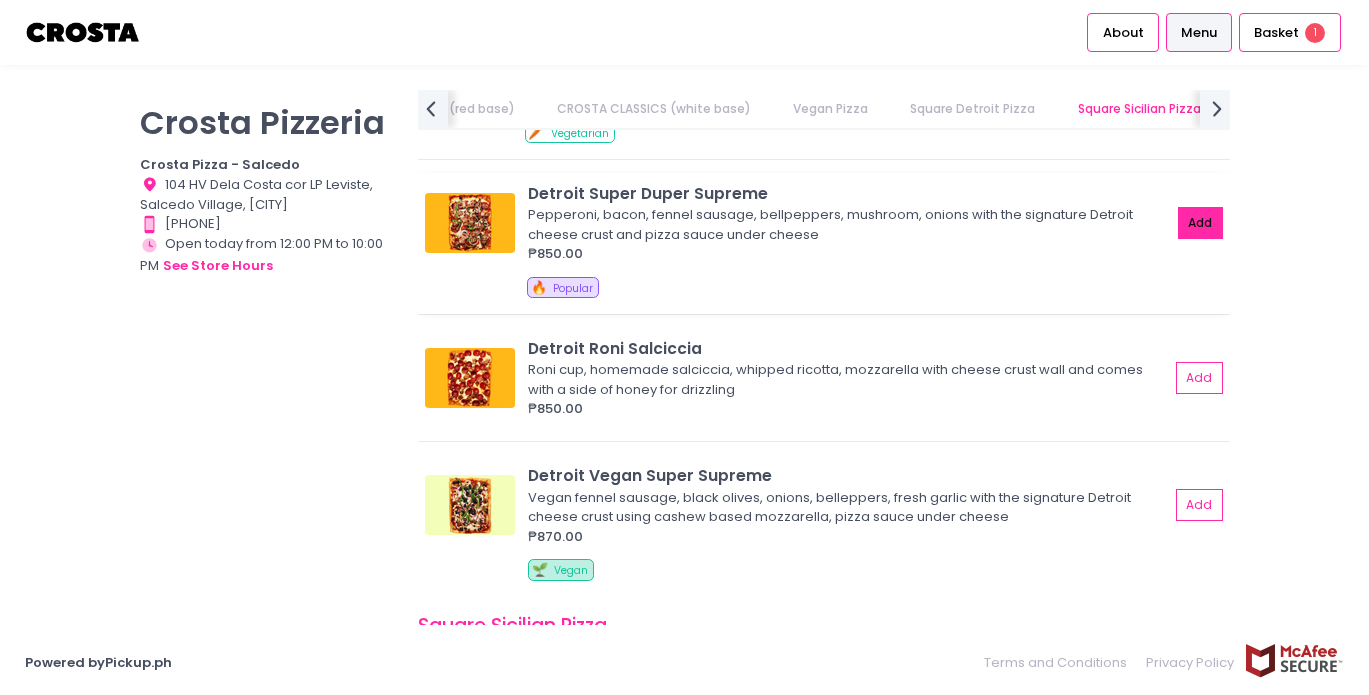 click on "Add" at bounding box center (1201, 223) 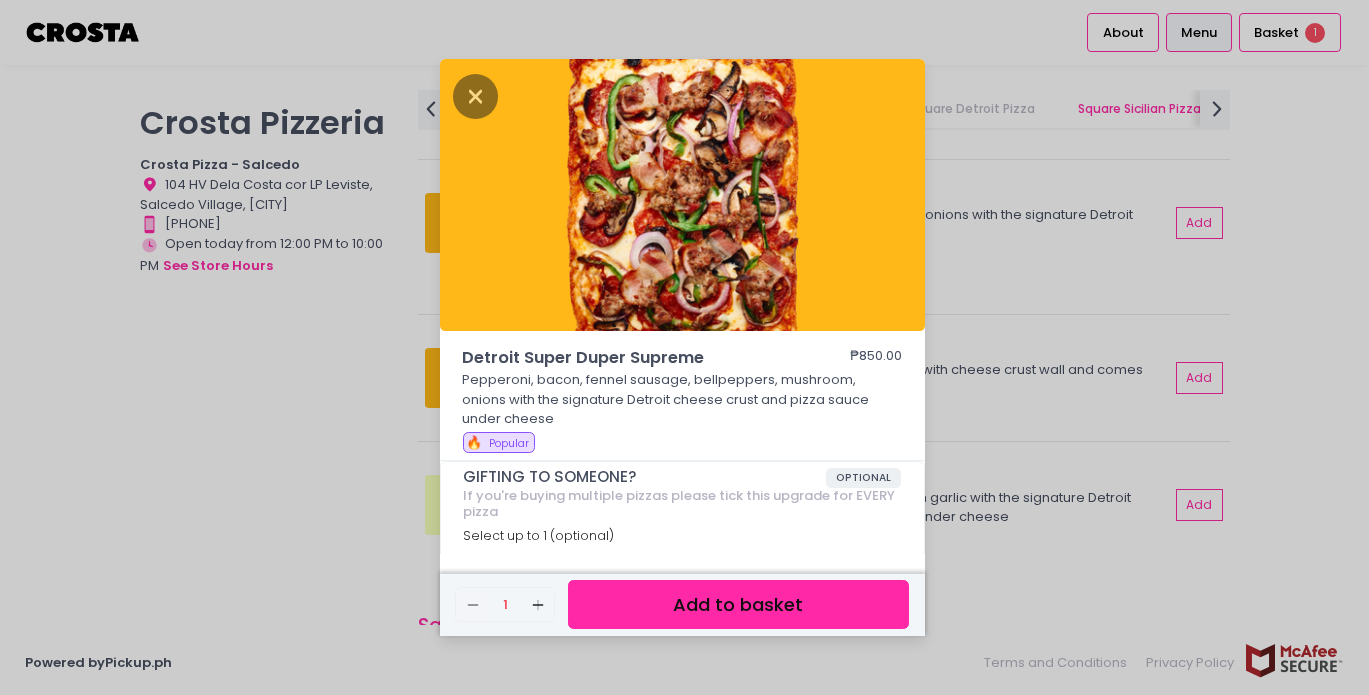 click on "Add to basket" at bounding box center [738, 604] 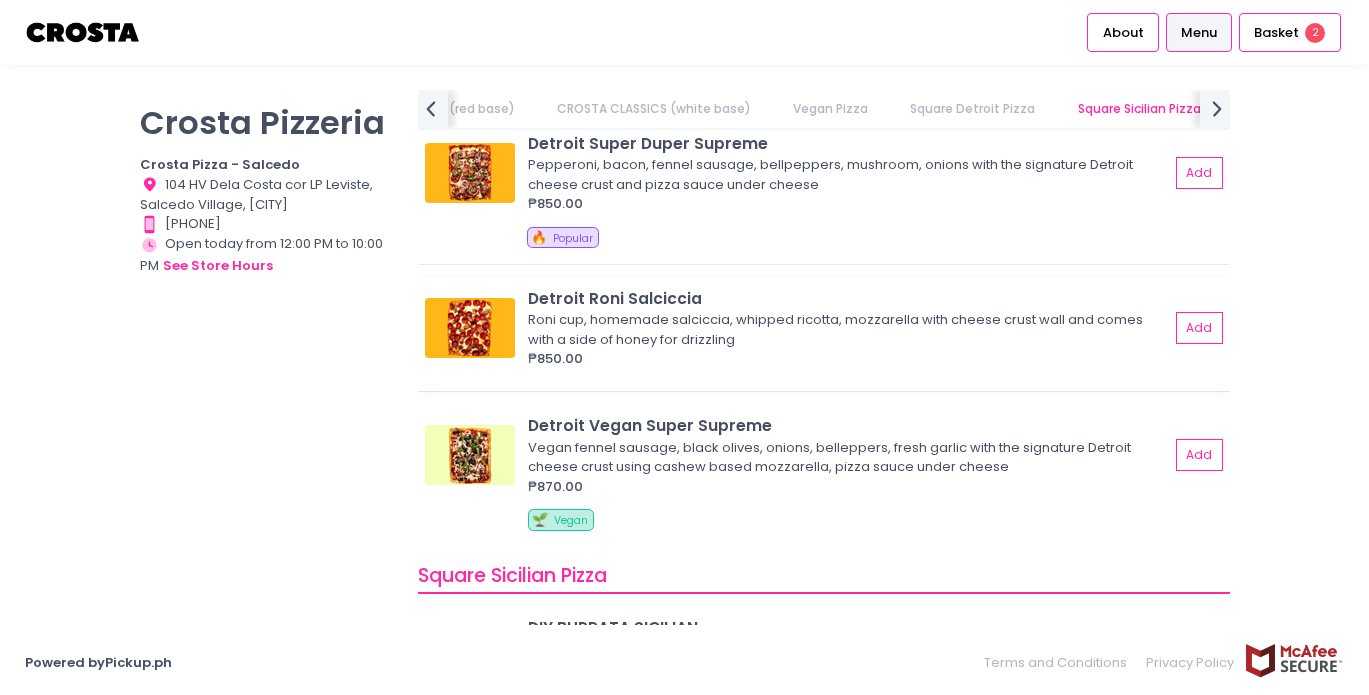 scroll, scrollTop: 2505, scrollLeft: 0, axis: vertical 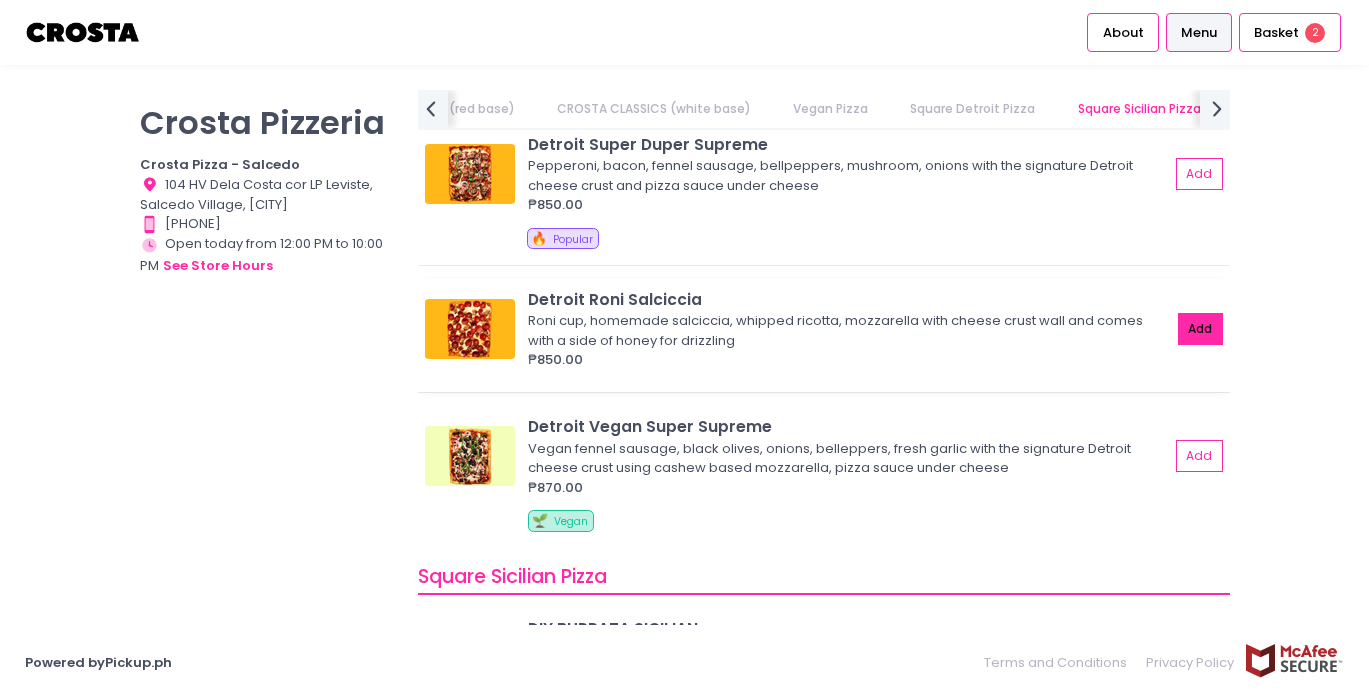 click on "Add" at bounding box center (1201, 329) 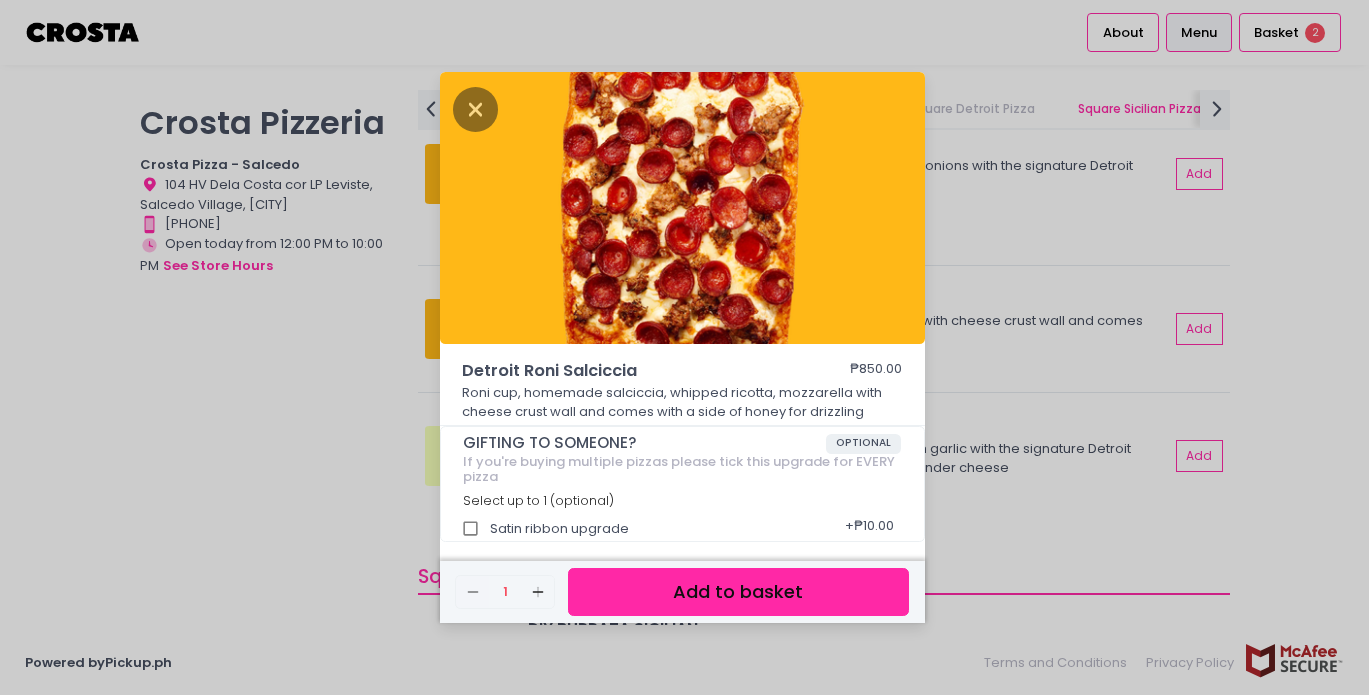 click on "Add to basket" at bounding box center [738, 592] 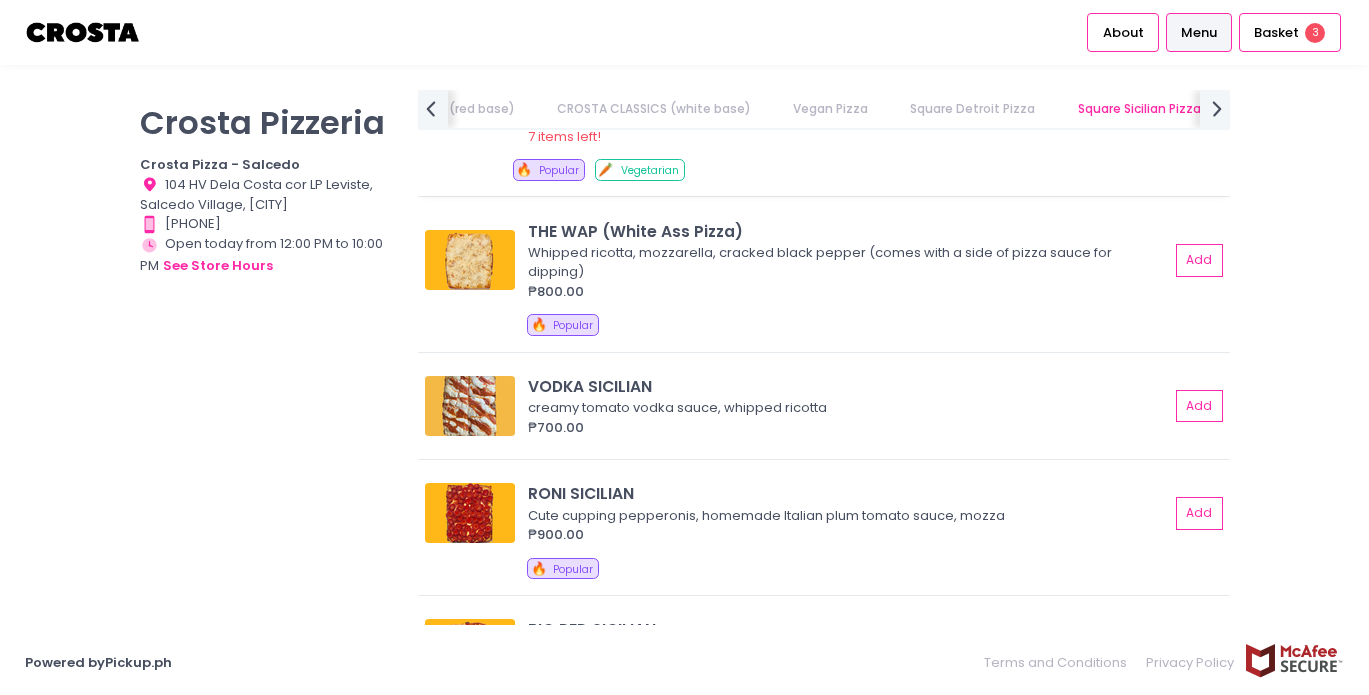 scroll, scrollTop: 3205, scrollLeft: 0, axis: vertical 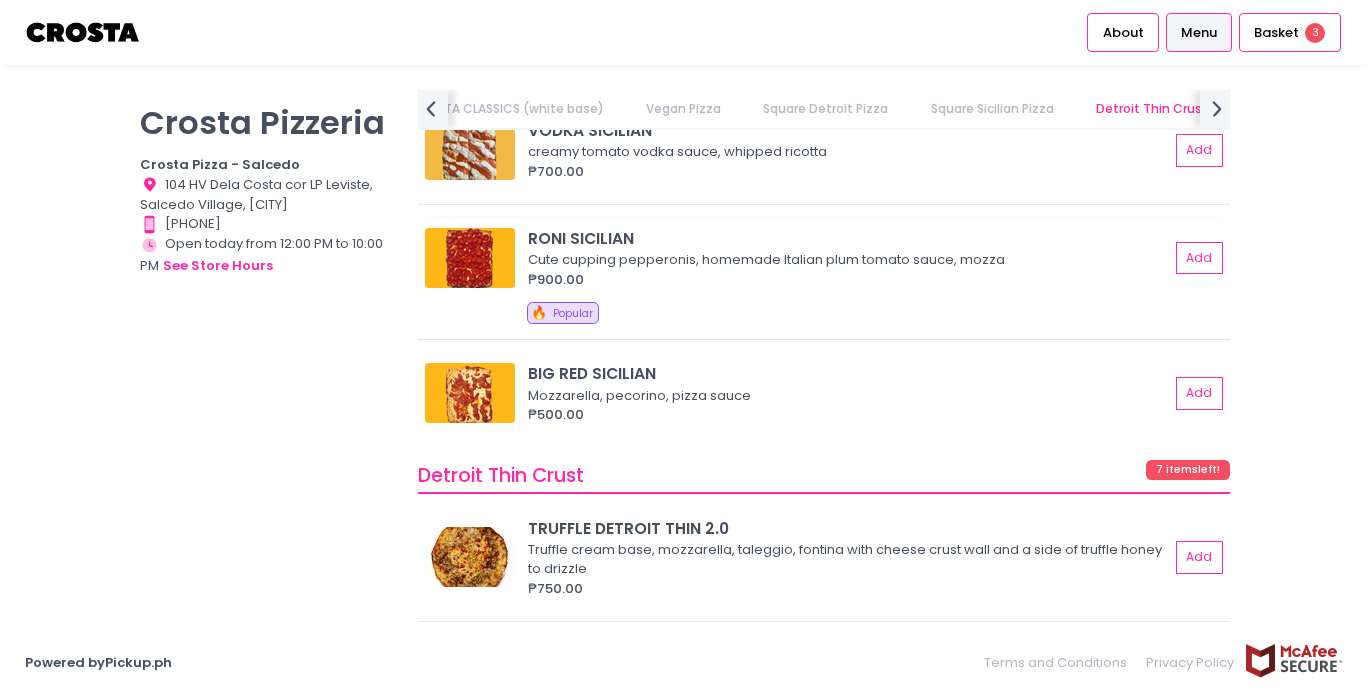 click on "RONI SICILIAN Cute cupping pepperonis, homemade Italian plum tomato sauce, mozza ₱900.00 Add 🔥 Popular" at bounding box center [823, 279] 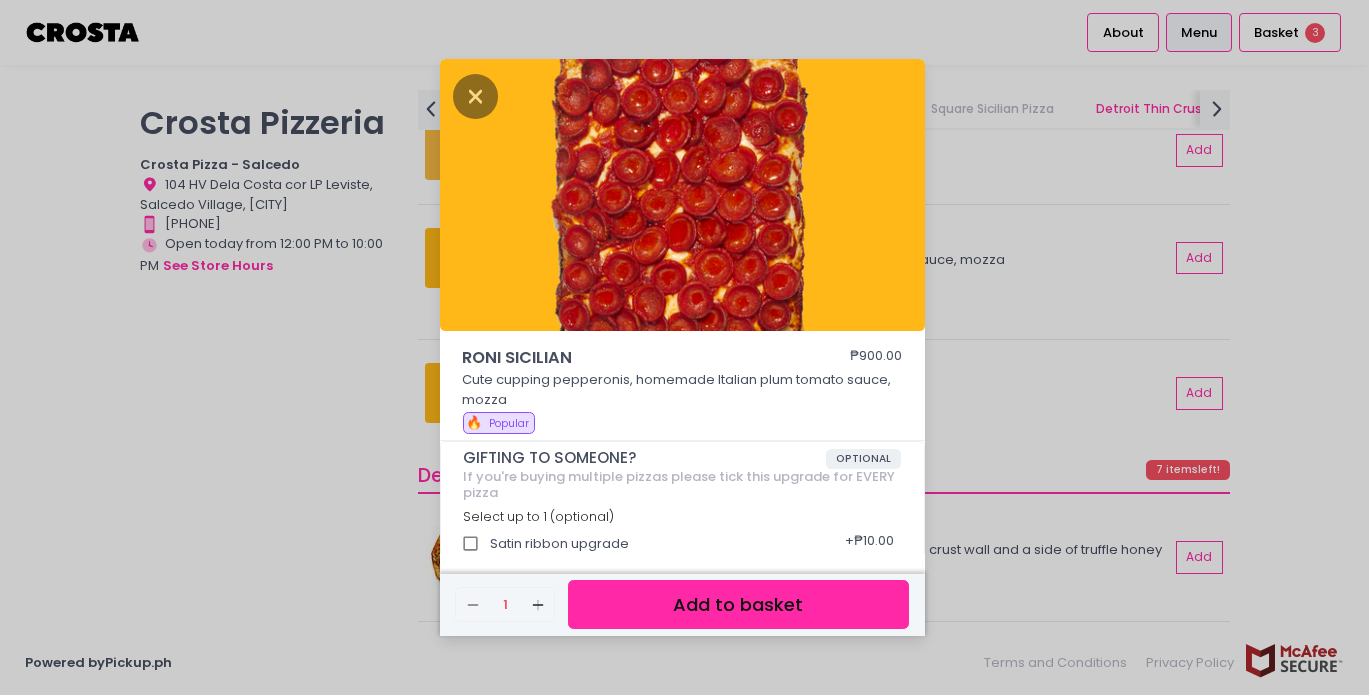 click on "RONI SICILIAN ₱900.00 Cute cupping pepperonis, homemade Italian plum tomato sauce, mozza 🔥 Popular GIFTING TO SOMEONE? OPTIONAL If you're buying multiple pizzas please tick this upgrade for EVERY pizza Select up to 1 (optional) Satin ribbon upgrade + ₱10.00 Remove Created with Sketch. 1 Add Created with Sketch. Add to basket" at bounding box center (684, 347) 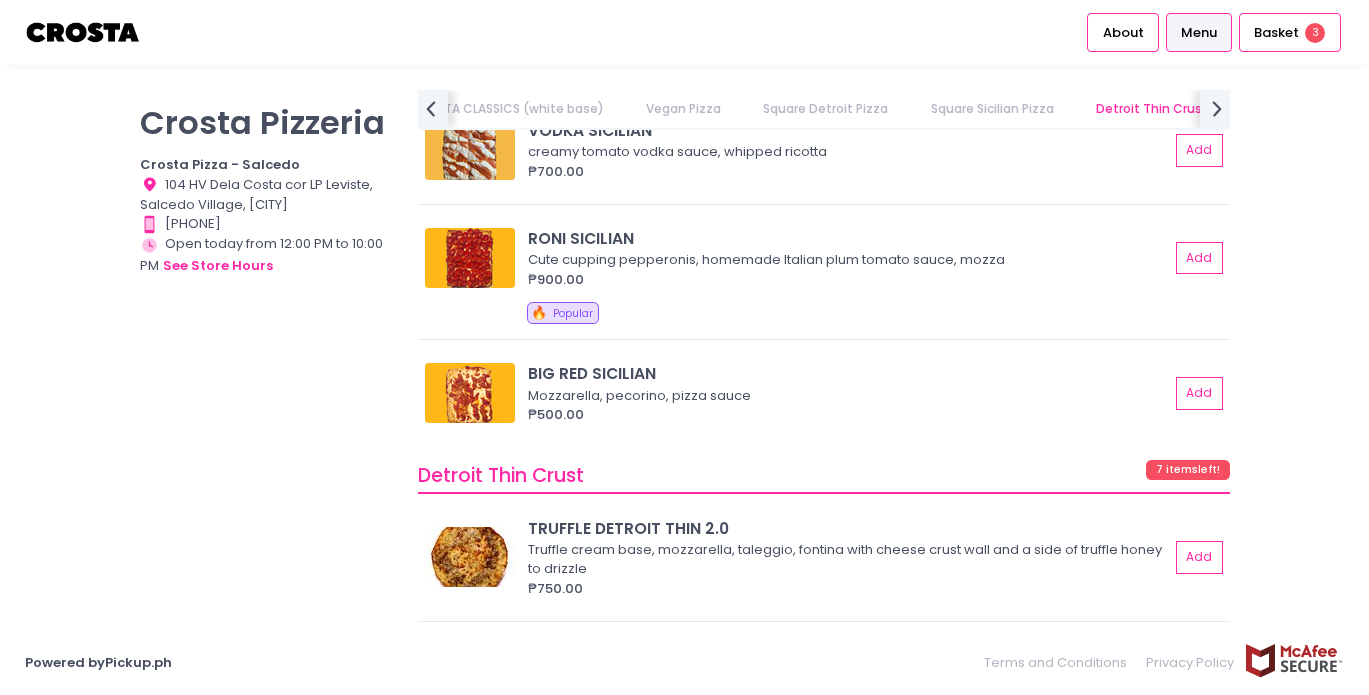 click on "Add" at bounding box center (1200, 258) 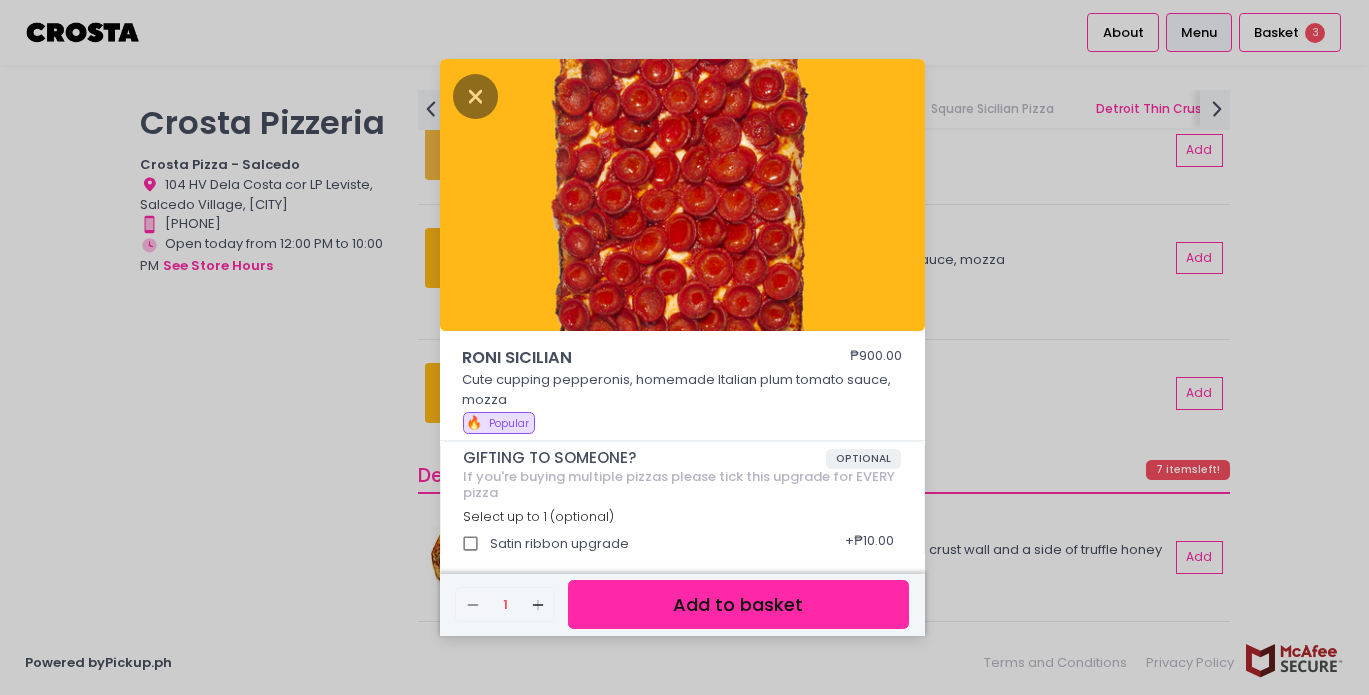 click on "Add to basket" at bounding box center [738, 604] 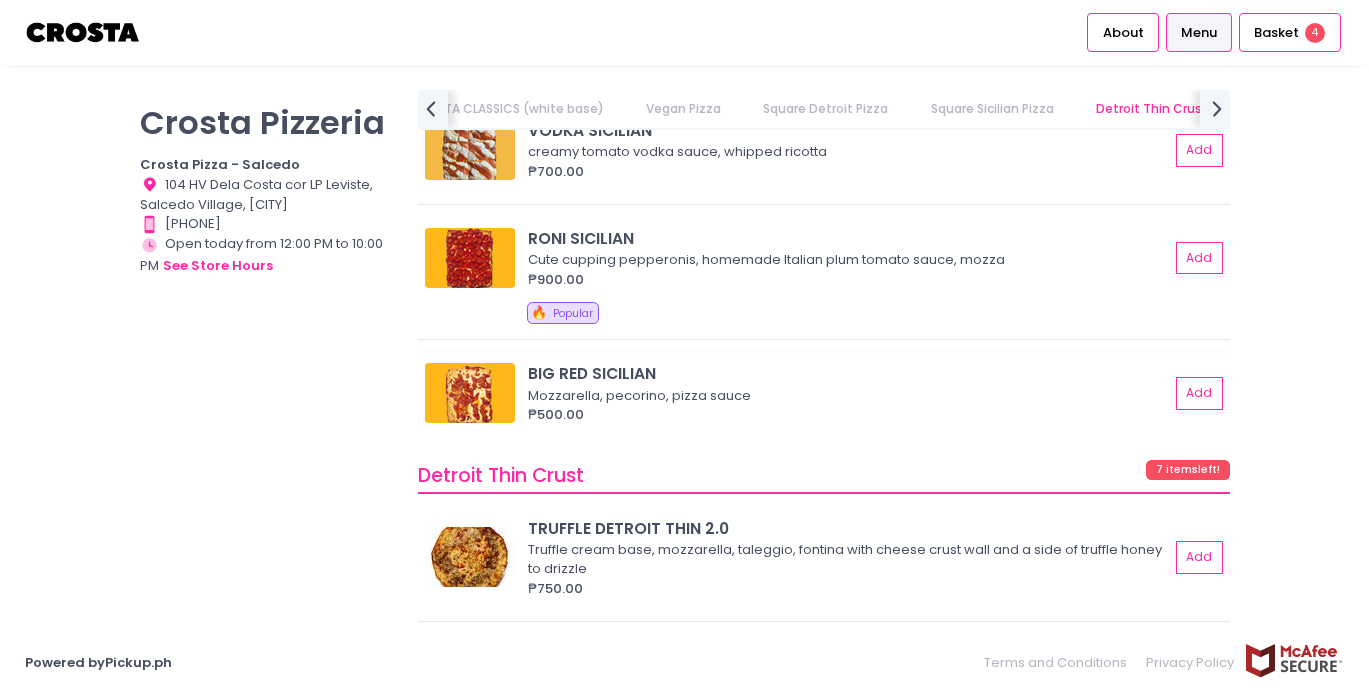 scroll, scrollTop: 3451, scrollLeft: 0, axis: vertical 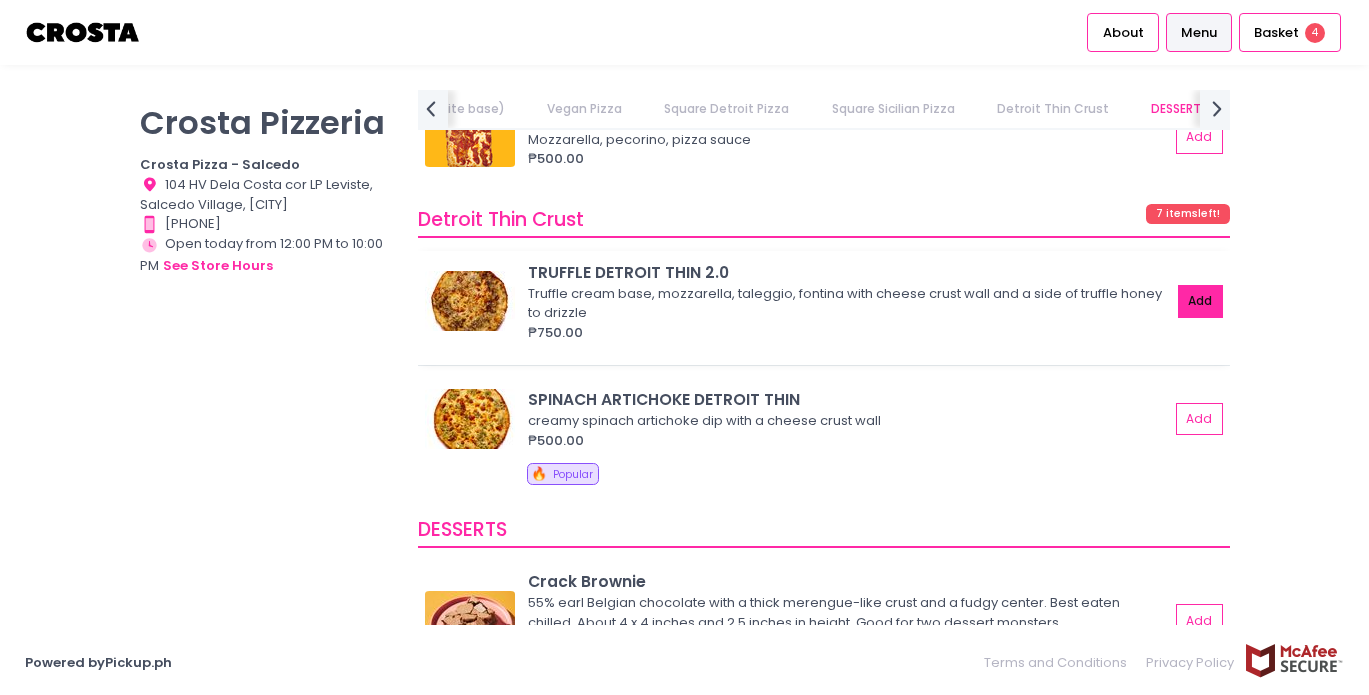click on "Add" at bounding box center [1201, 301] 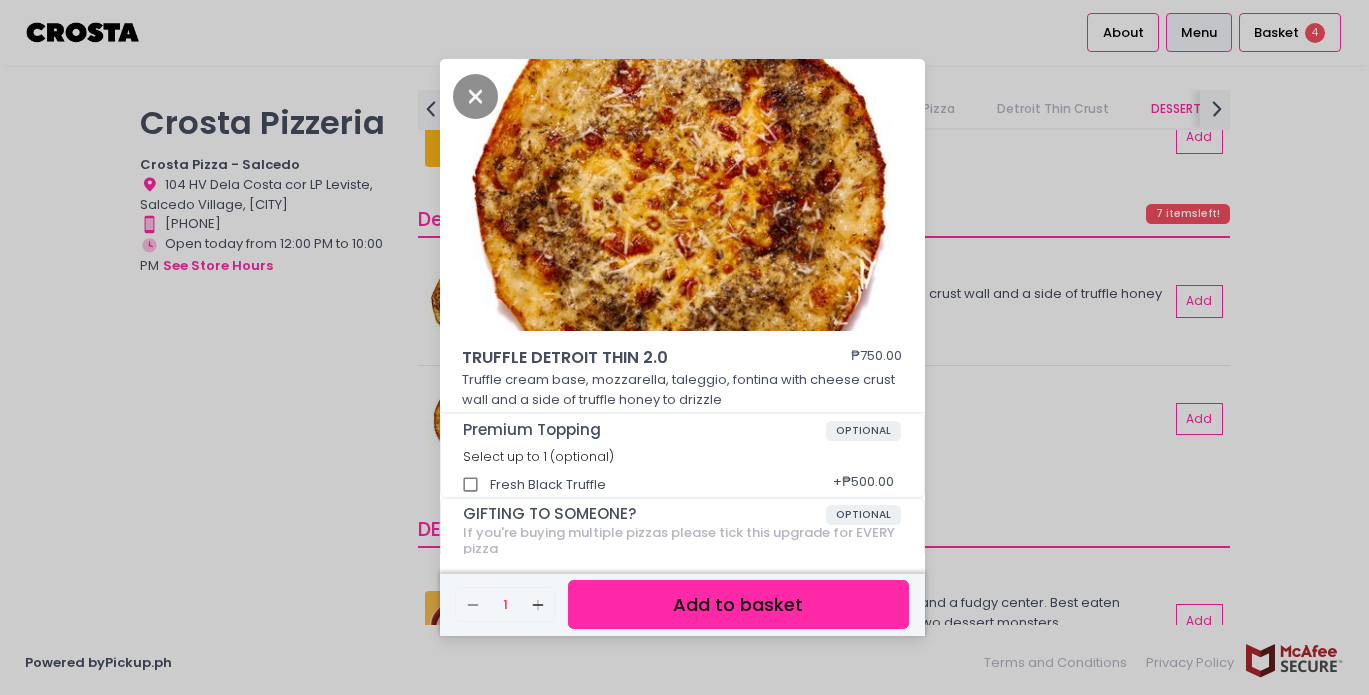 click on "Add to basket" at bounding box center [738, 604] 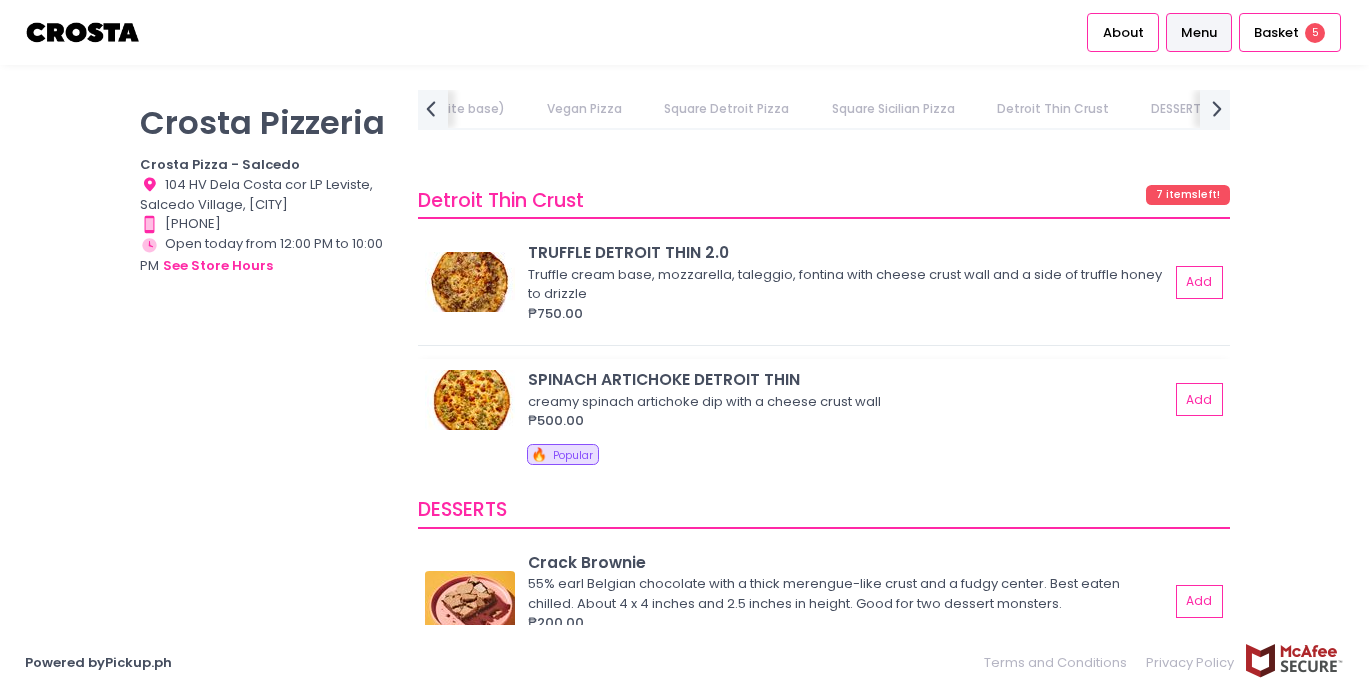 scroll, scrollTop: 4111, scrollLeft: 0, axis: vertical 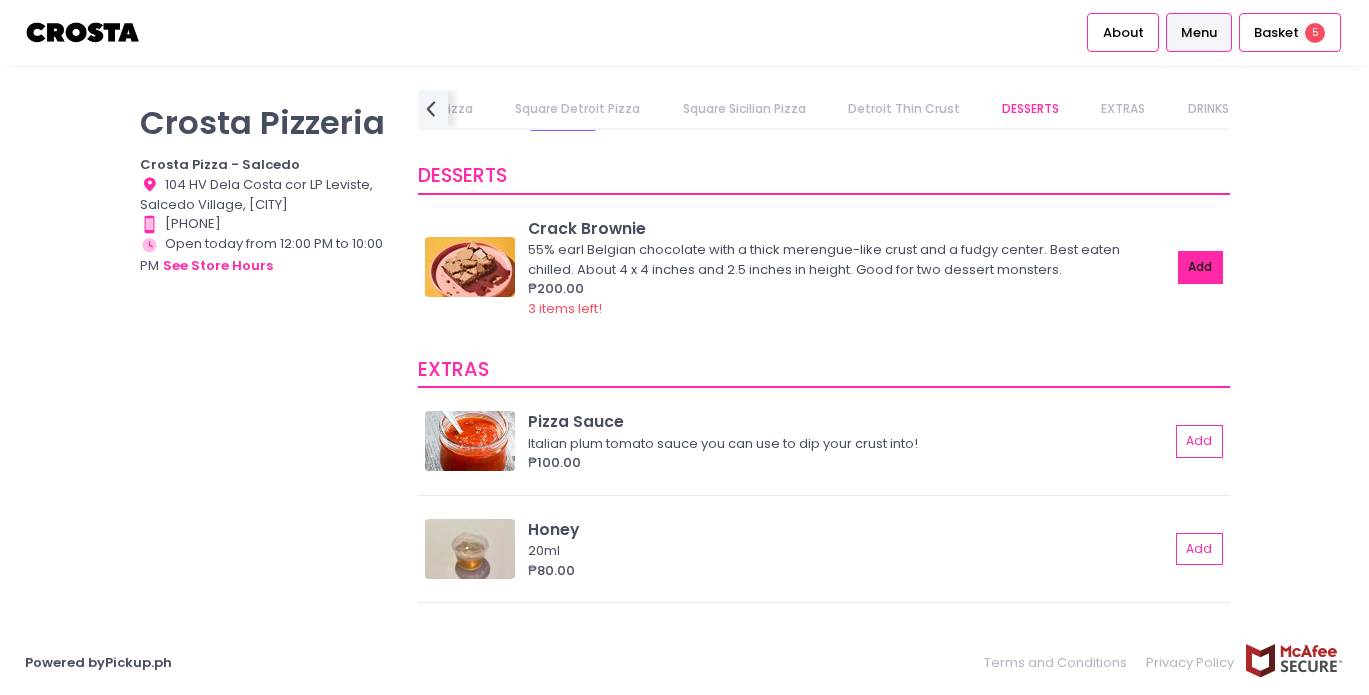 click on "Add" at bounding box center (1201, 267) 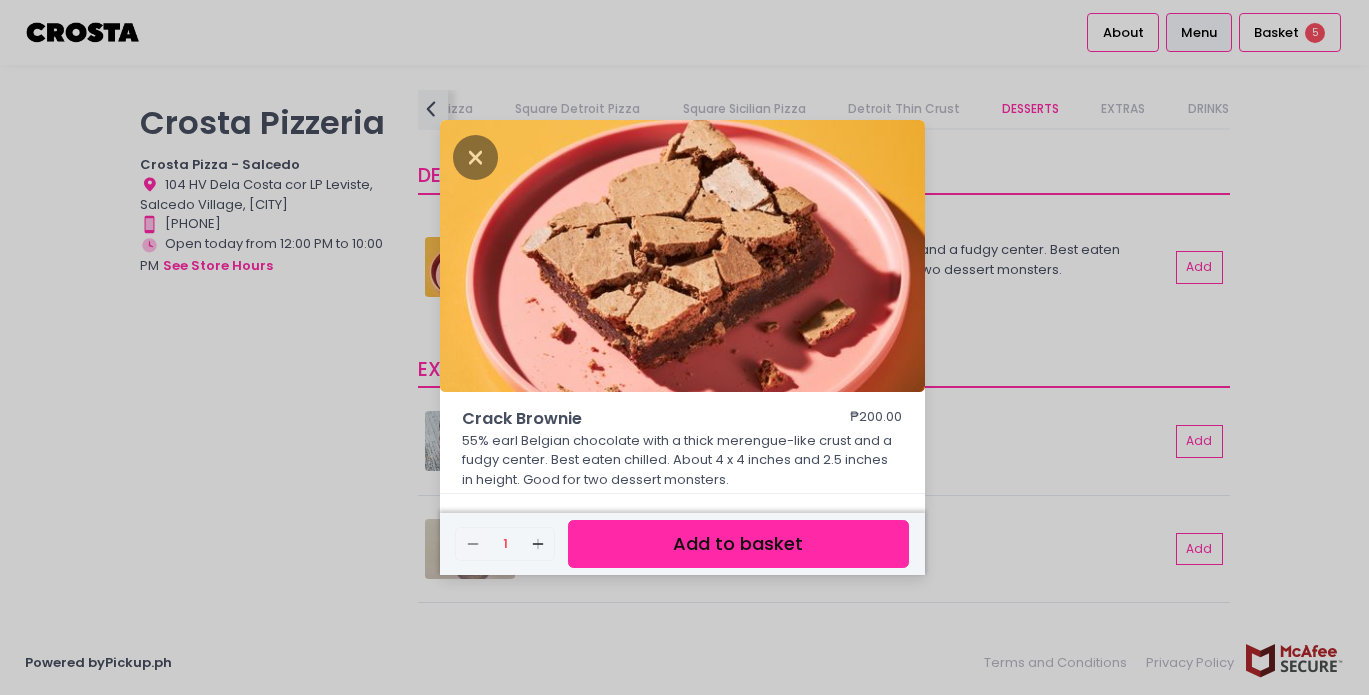 click on "Add to basket" at bounding box center [738, 544] 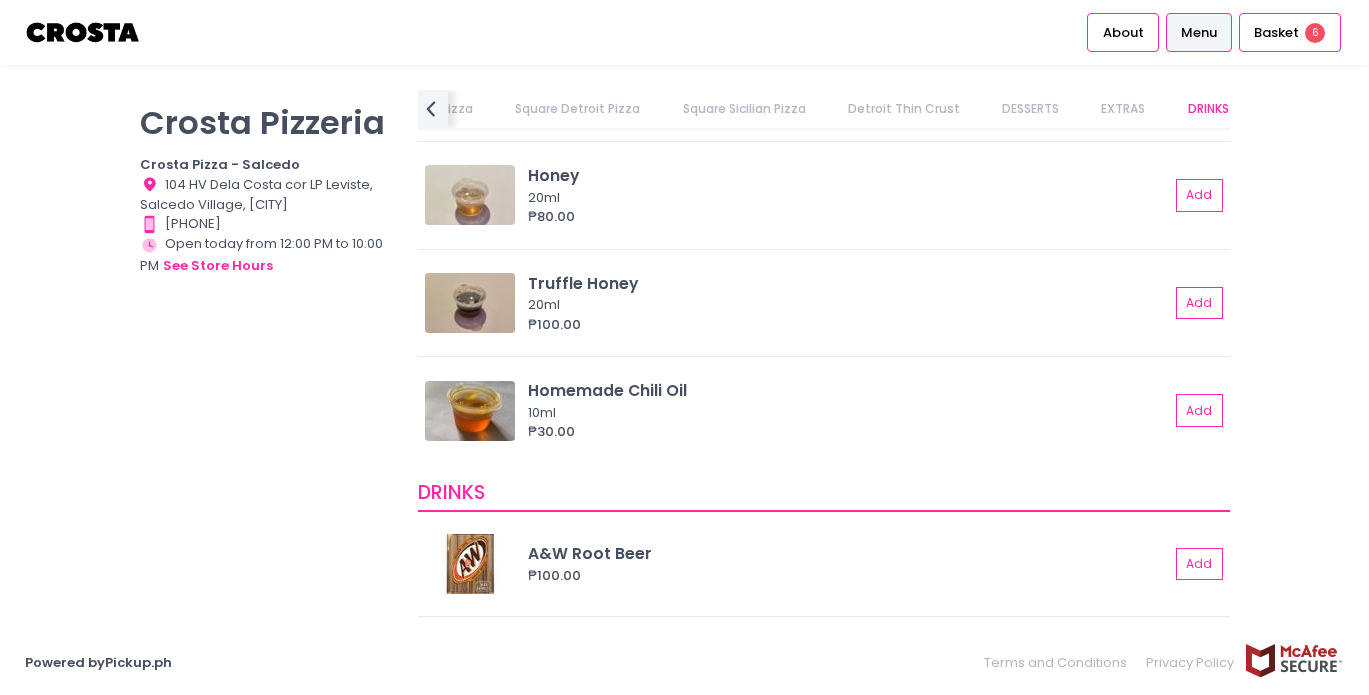 scroll 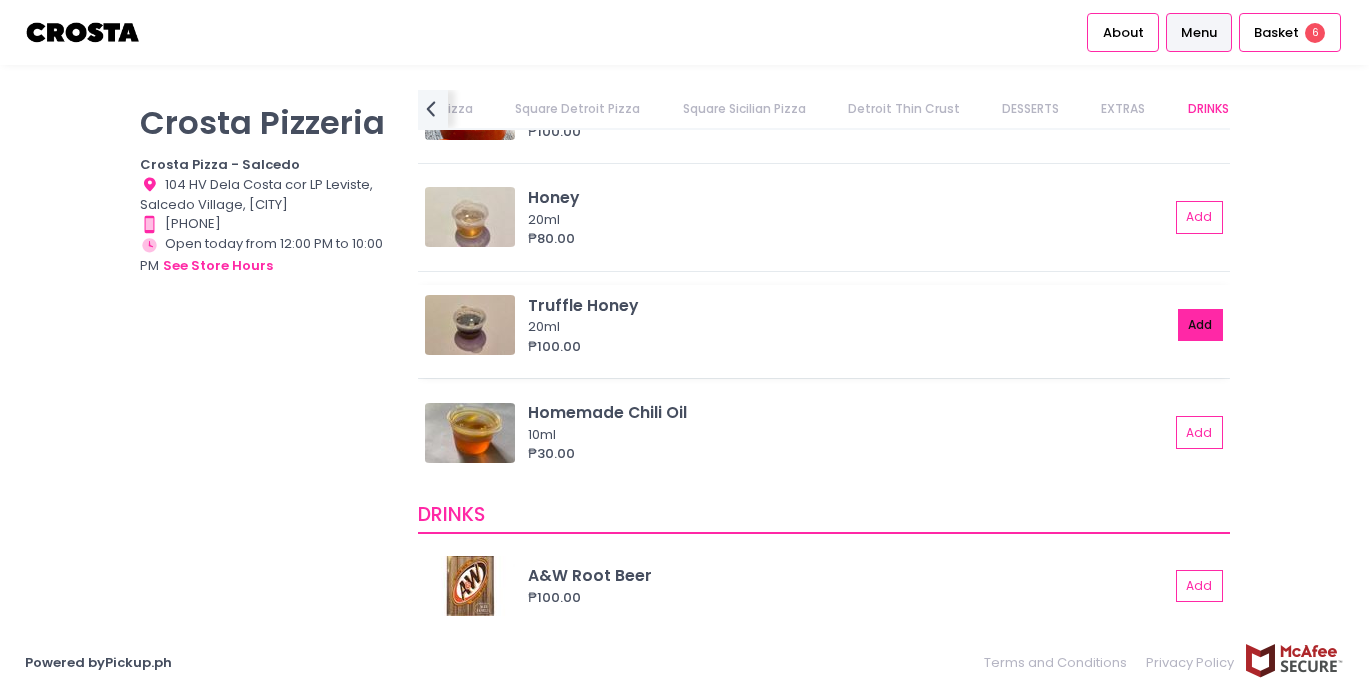 click on "Add" at bounding box center [1201, 325] 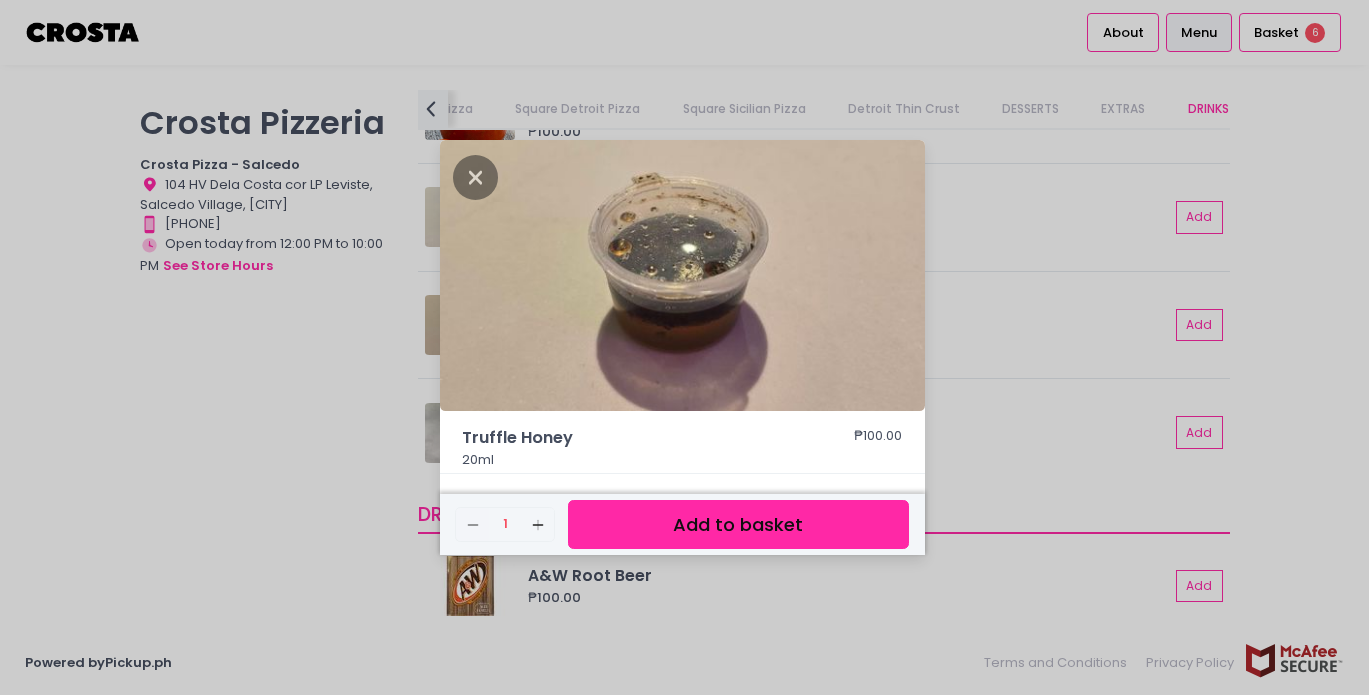 click on "Add to basket" at bounding box center (738, 524) 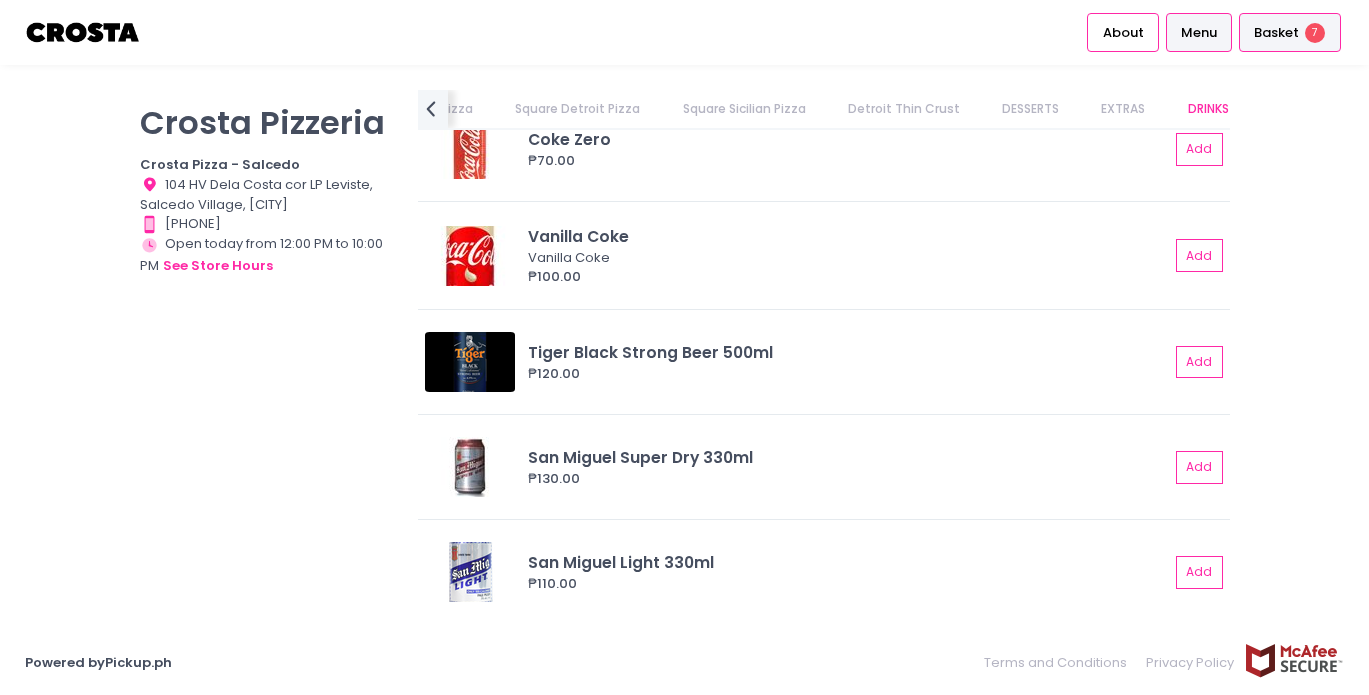 click on "Basket" at bounding box center (1276, 33) 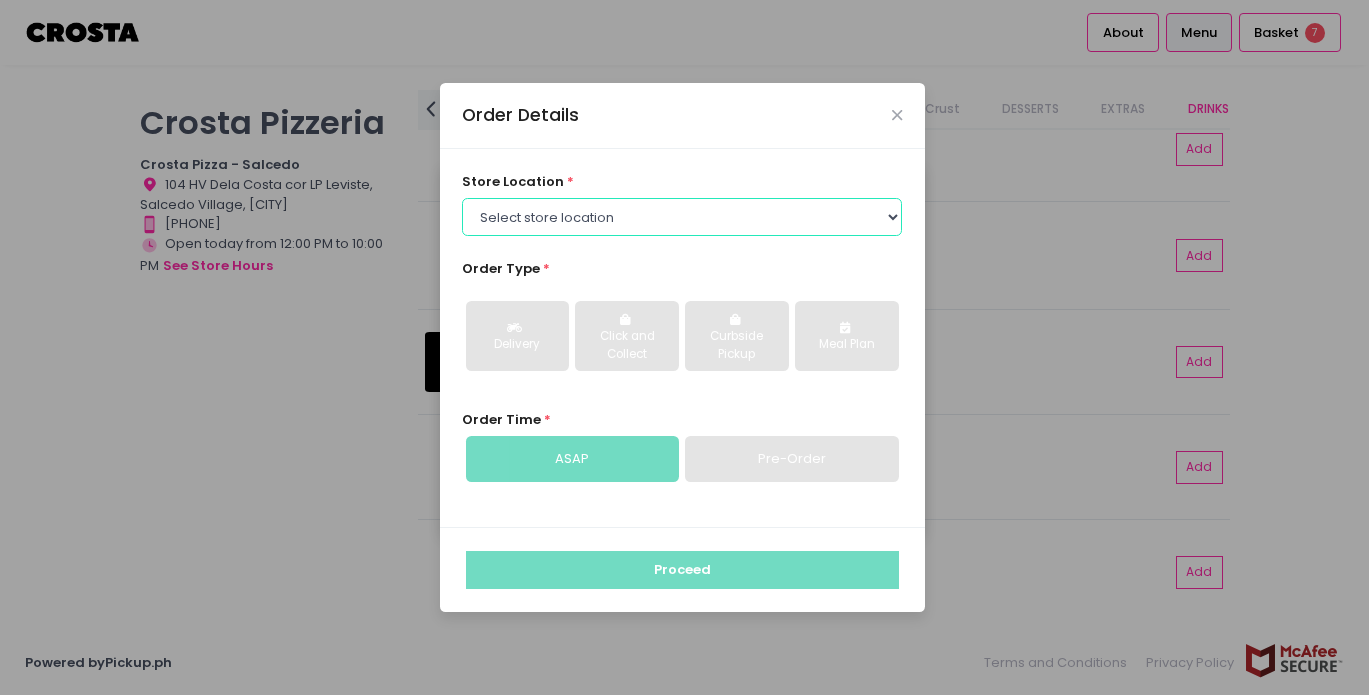 click on "Select store location Crosta Pizza - Salcedo  Crosta Pizza - San Juan" at bounding box center [682, 217] 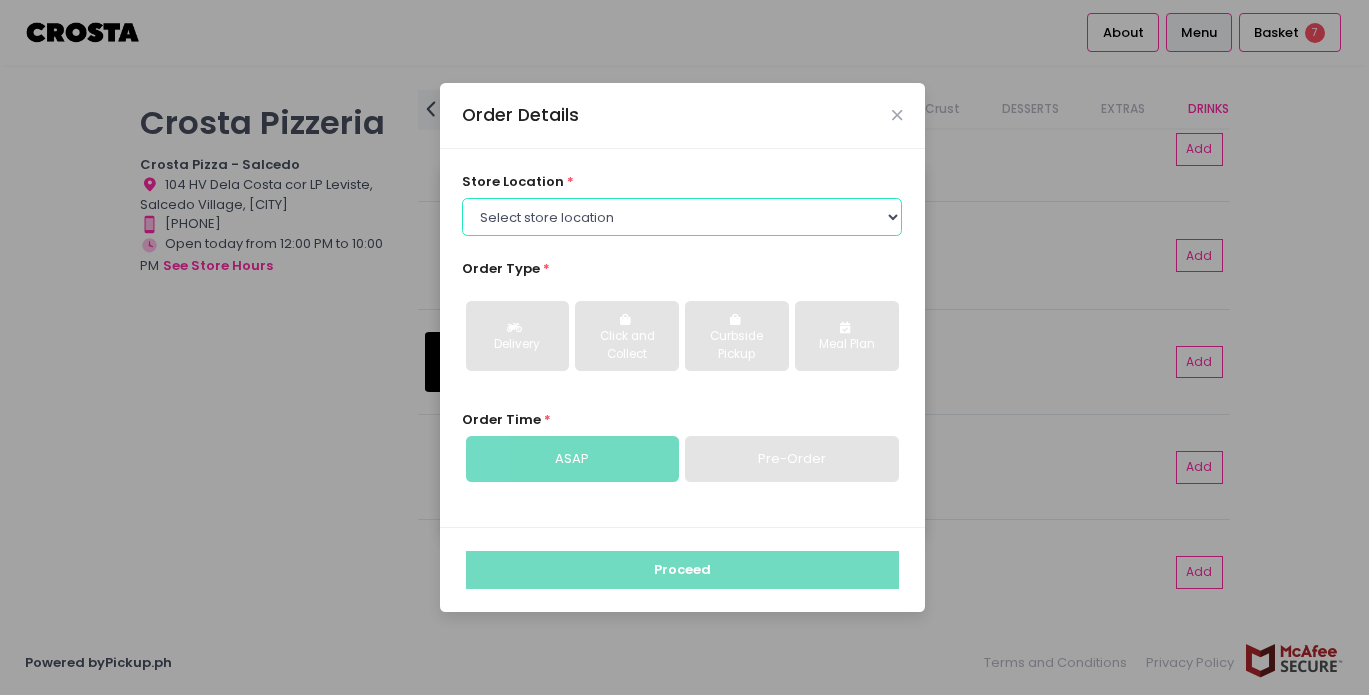 select on "5fabb2e53664a8677beaeb89" 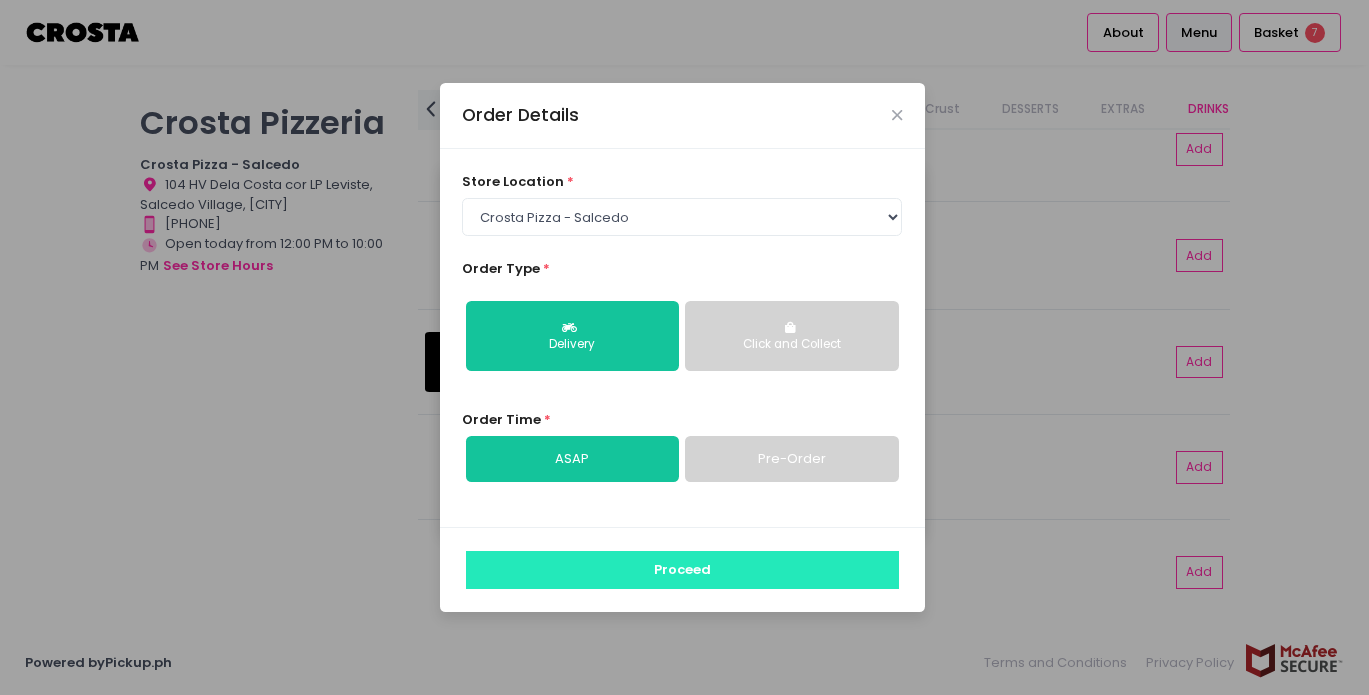 click on "Proceed" at bounding box center [682, 570] 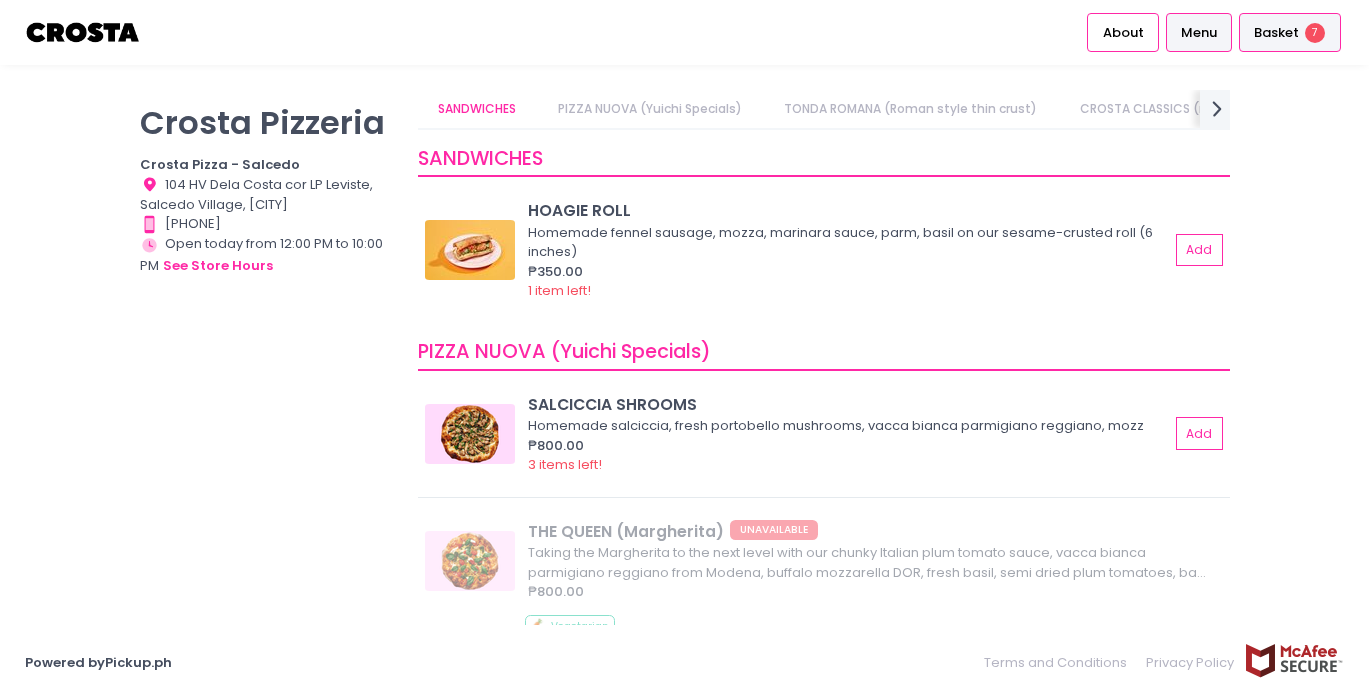 click on "Basket" at bounding box center (1276, 33) 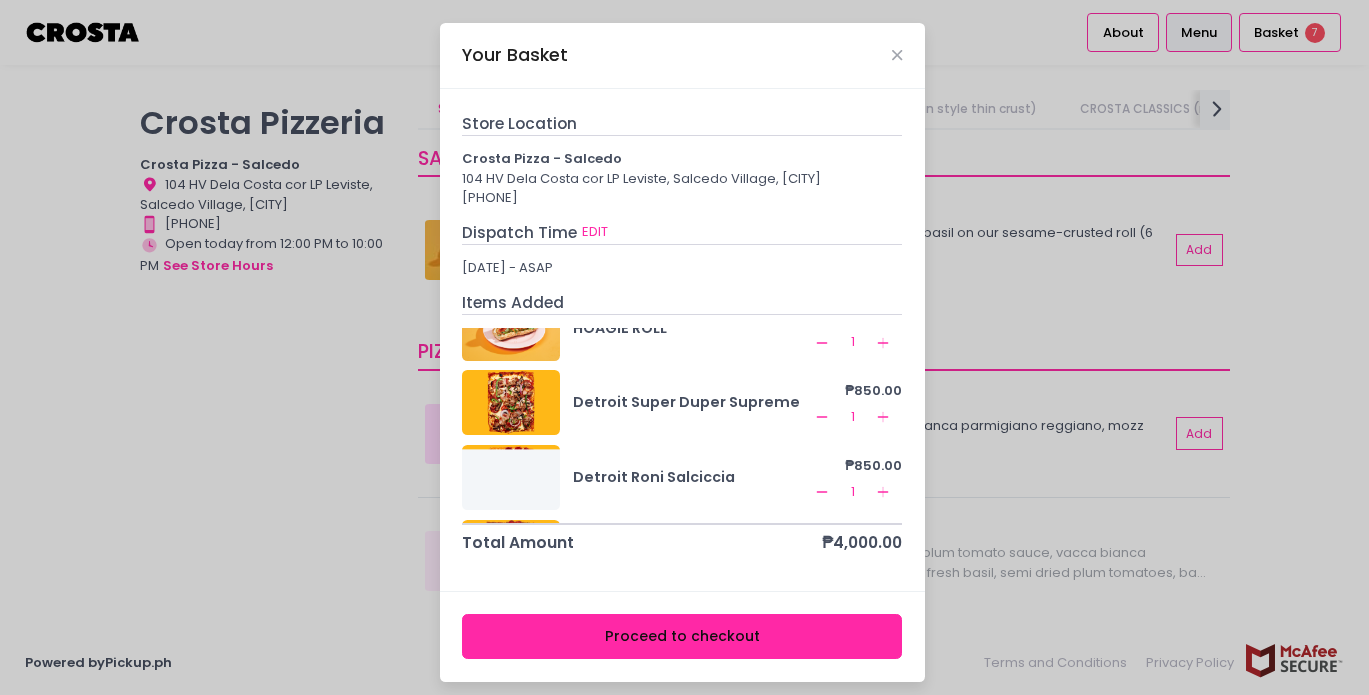 scroll, scrollTop: 36, scrollLeft: 0, axis: vertical 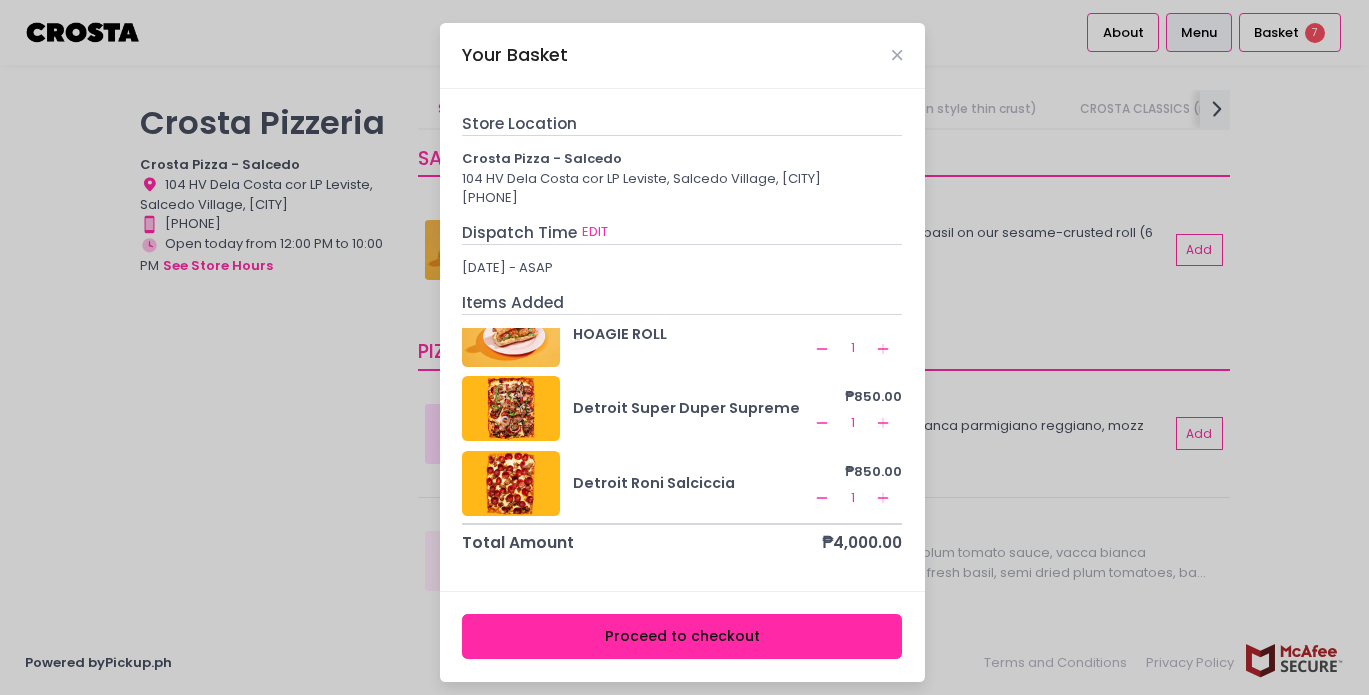 click on "Remove Created with Sketch." 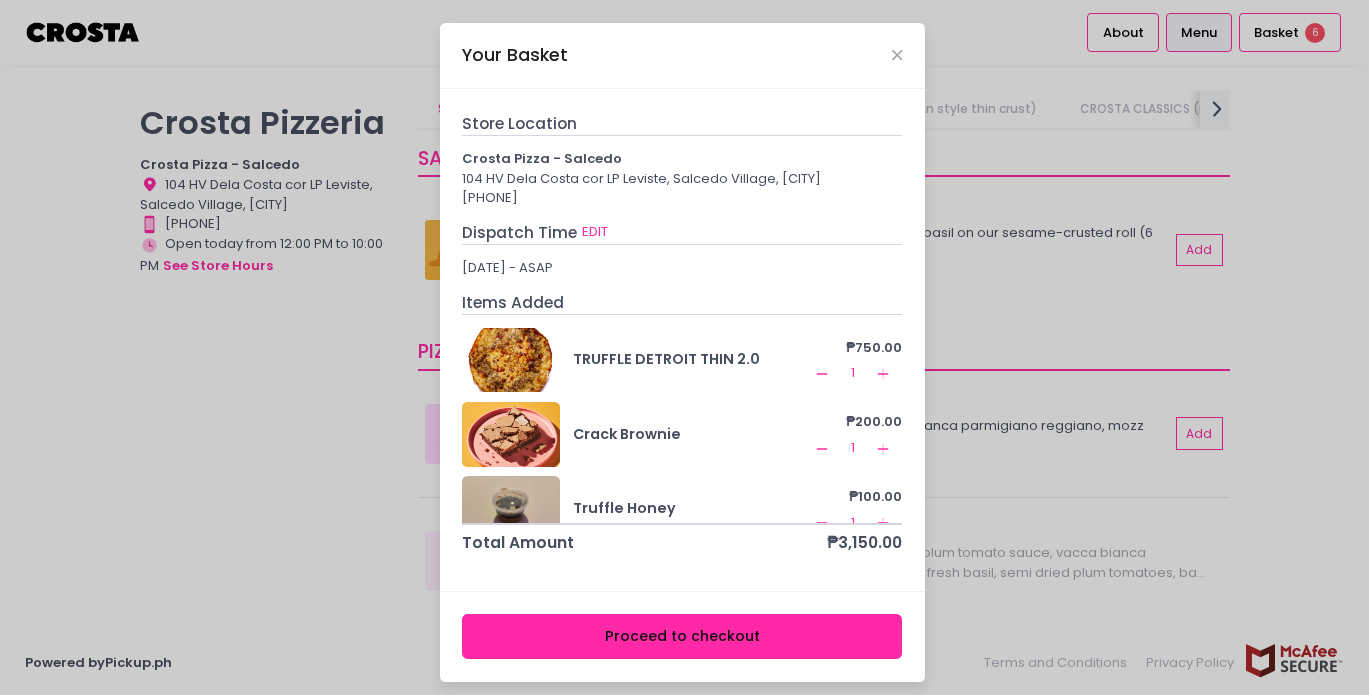 scroll, scrollTop: 263, scrollLeft: 0, axis: vertical 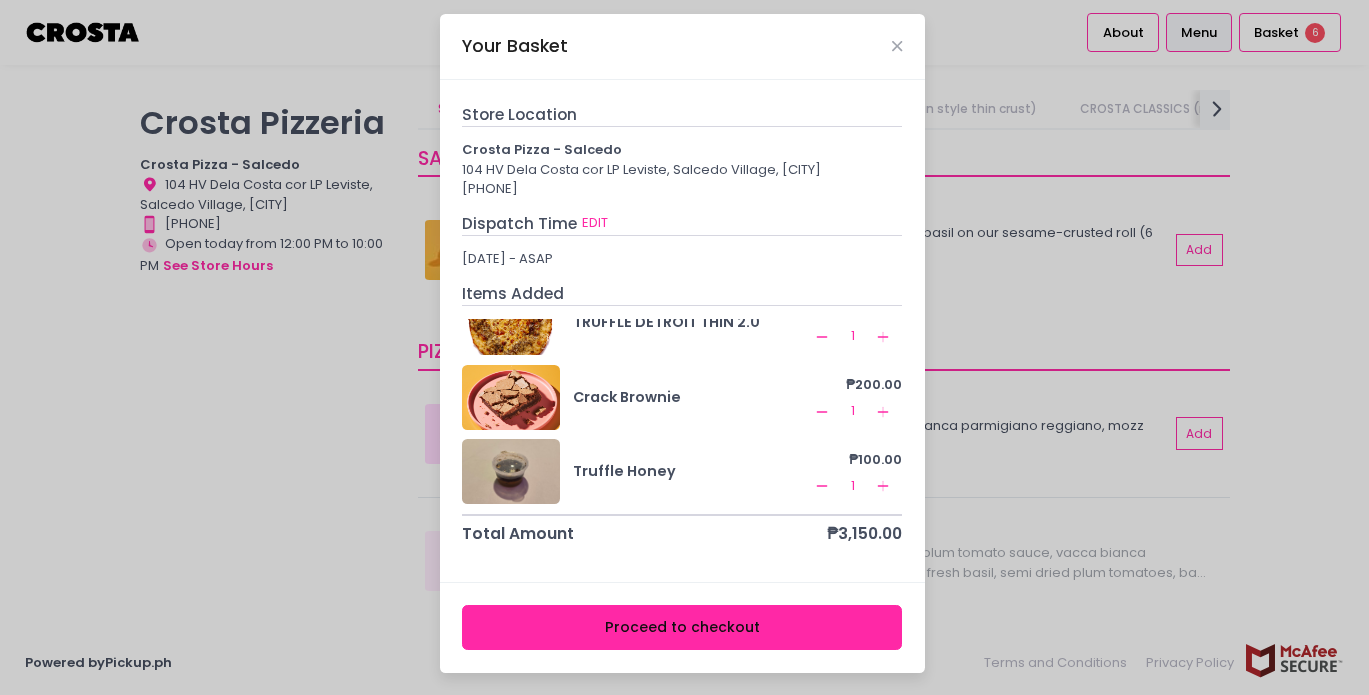 click on "Proceed to checkout" at bounding box center (682, 627) 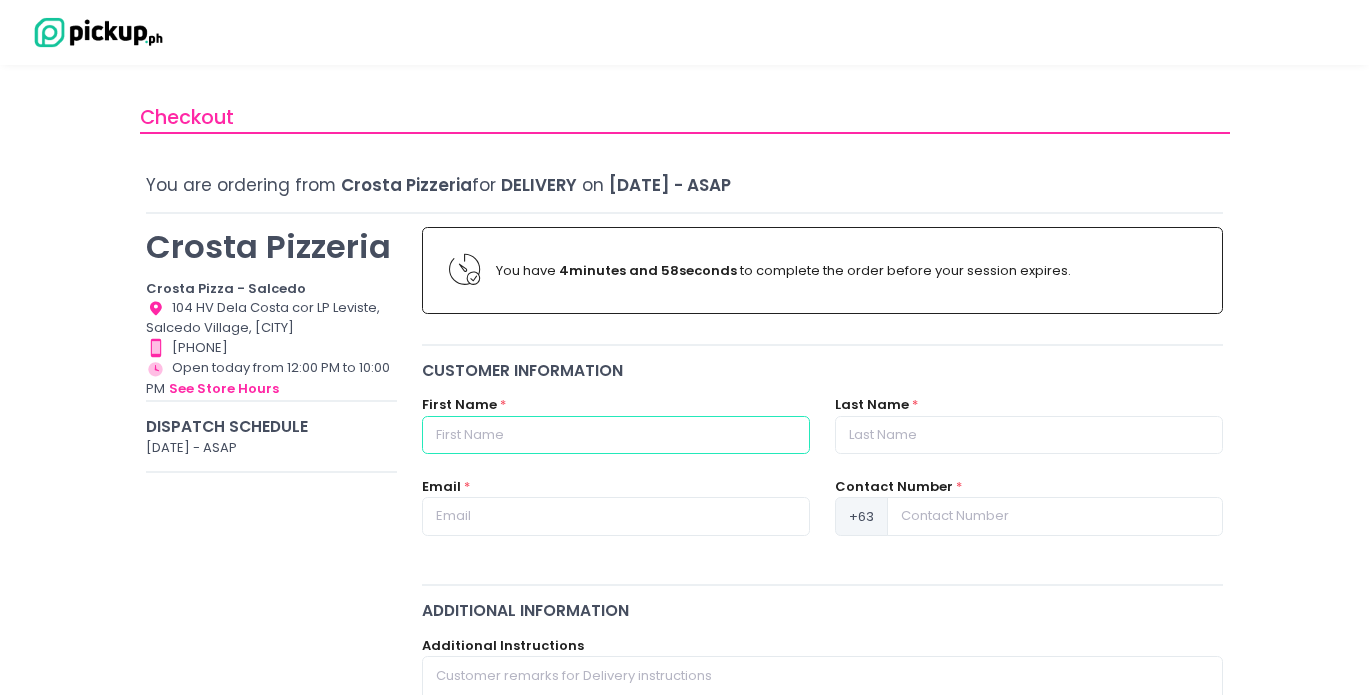 click at bounding box center [616, 435] 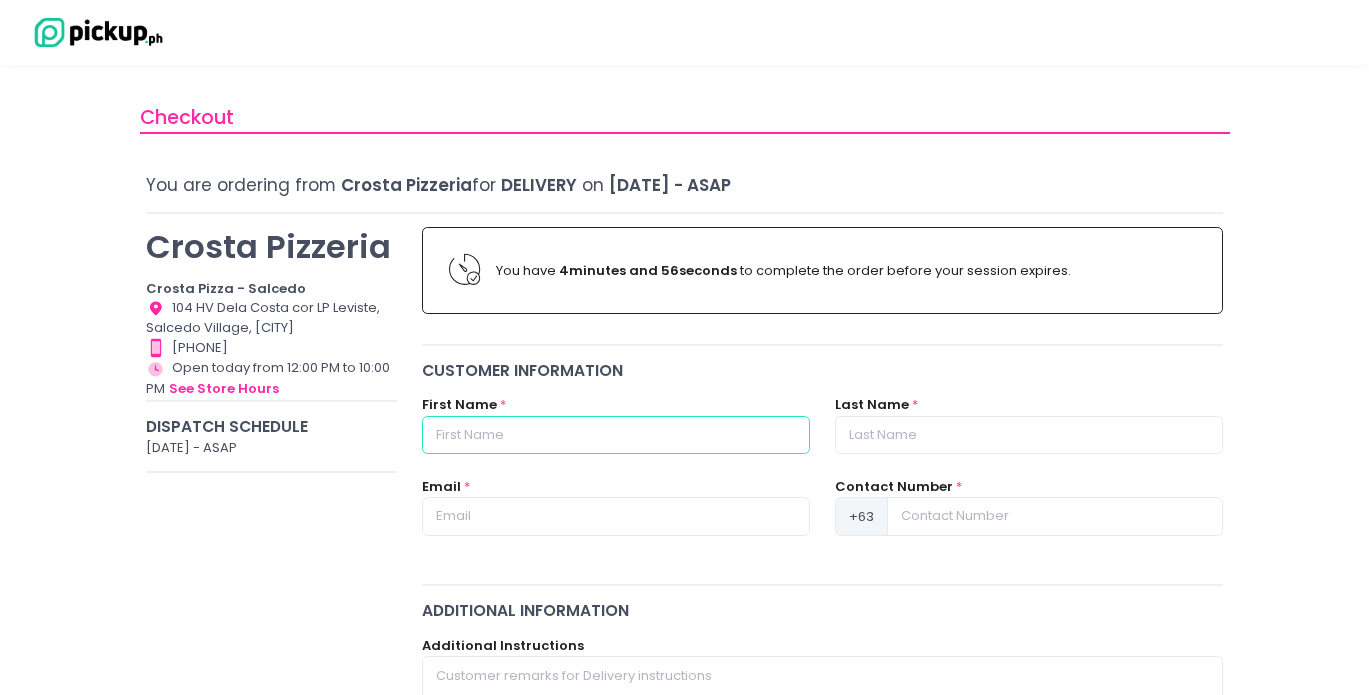 type on "Maria Veronica" 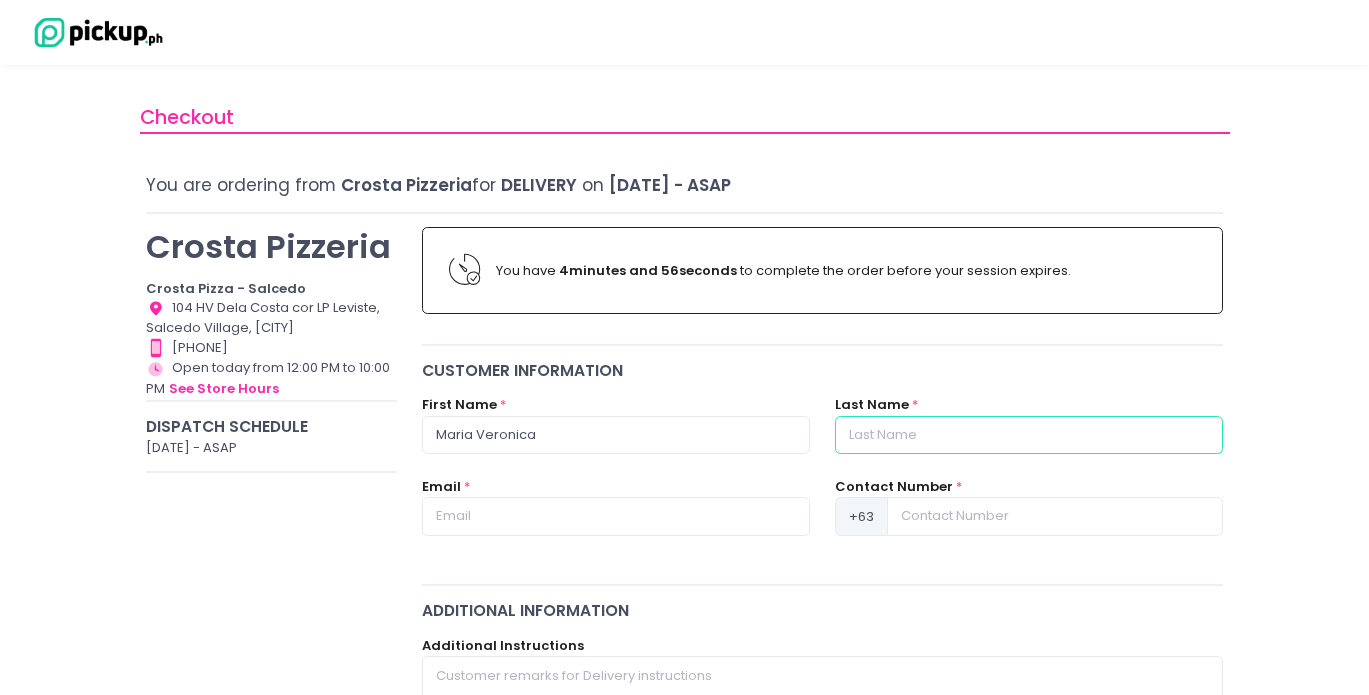 type on "Alido" 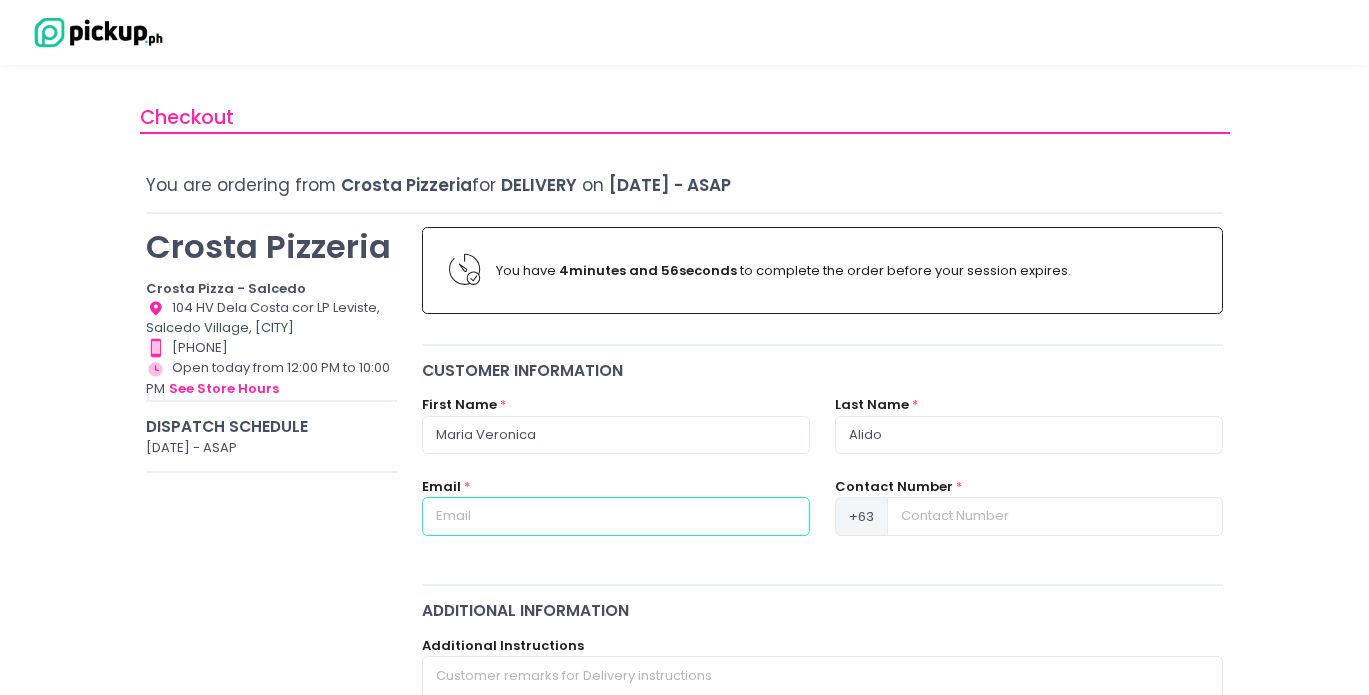 type on "nchuaalido@gmail.com" 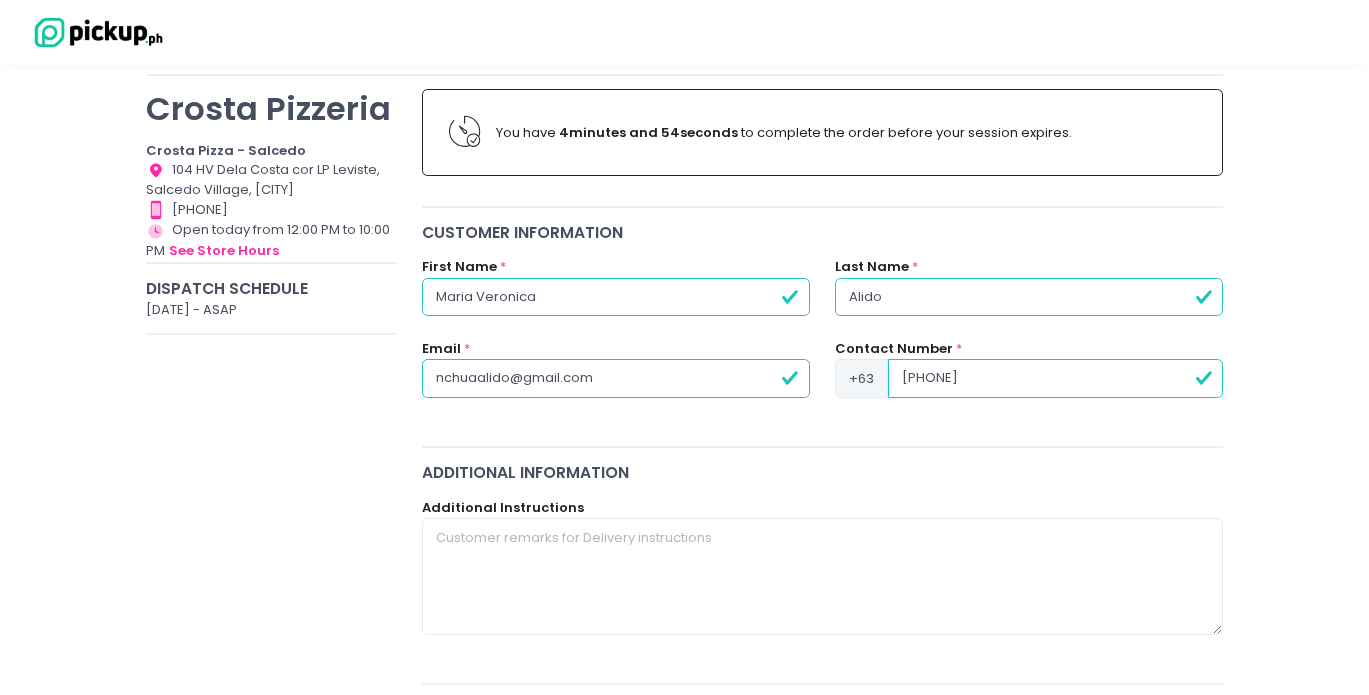 scroll, scrollTop: 151, scrollLeft: 0, axis: vertical 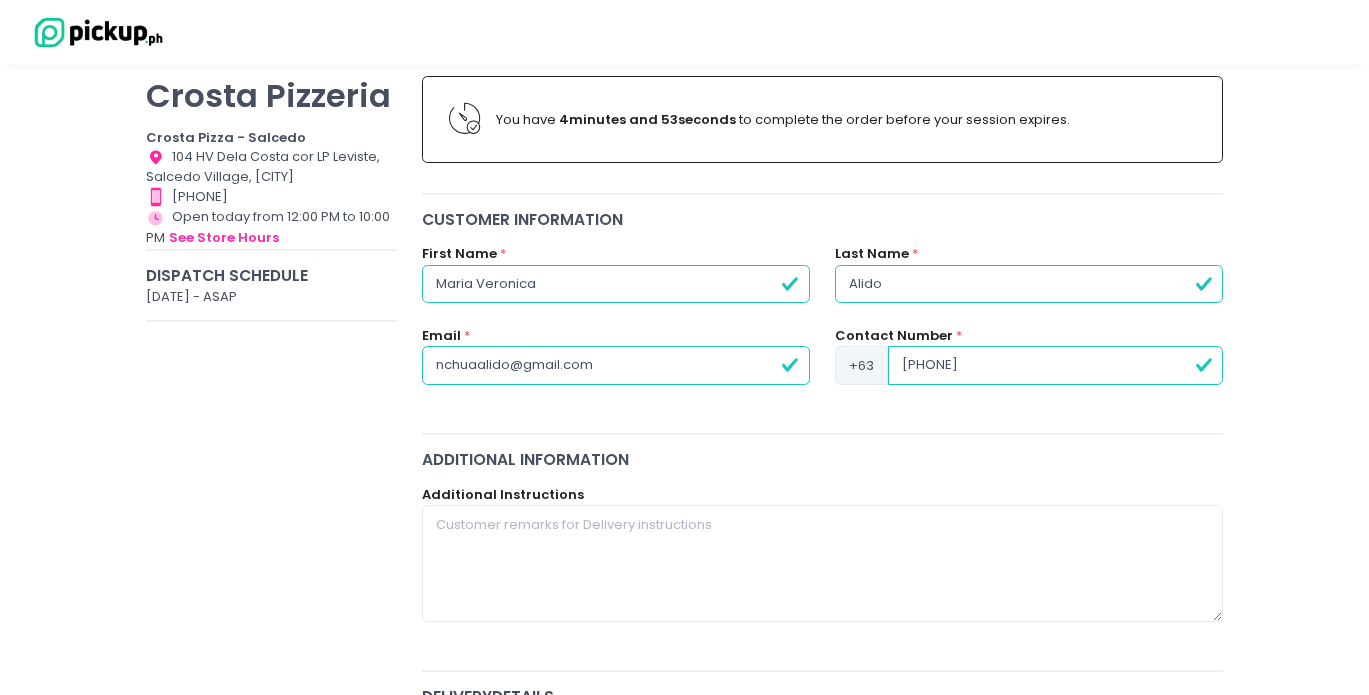 click on "[PHONE]" at bounding box center (1055, 365) 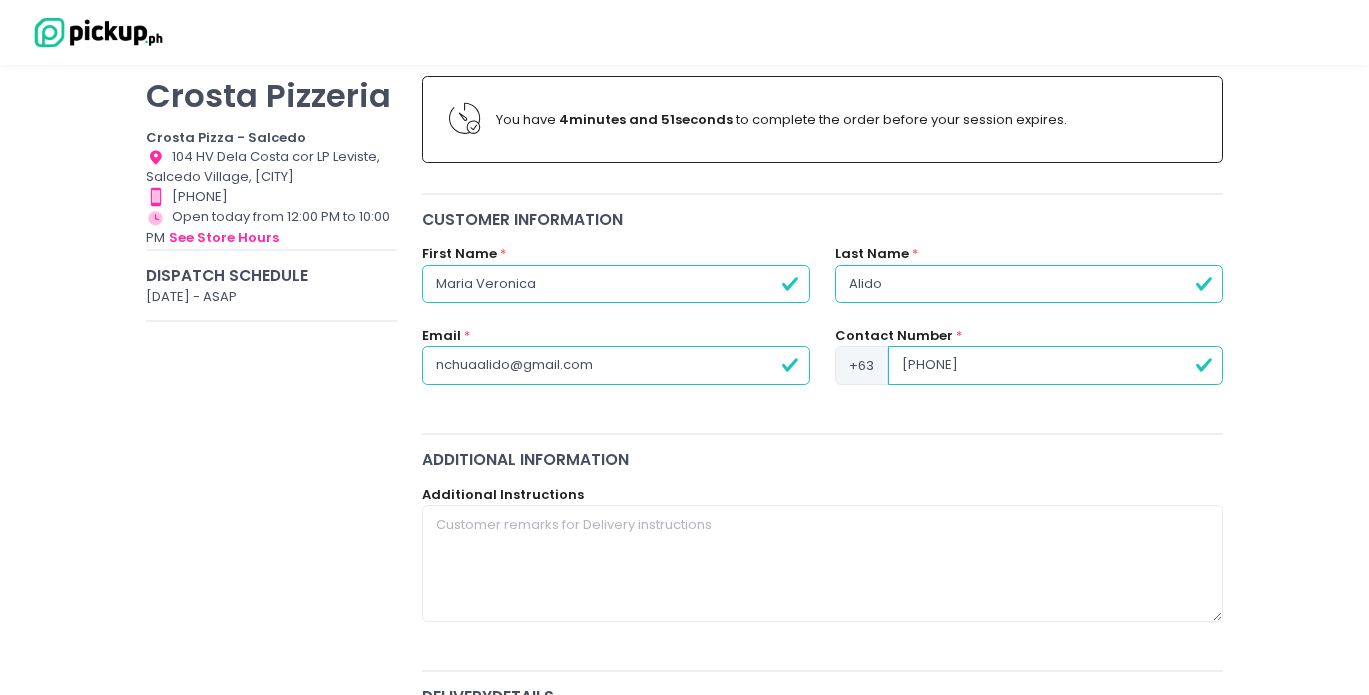 type on "[PHONE]" 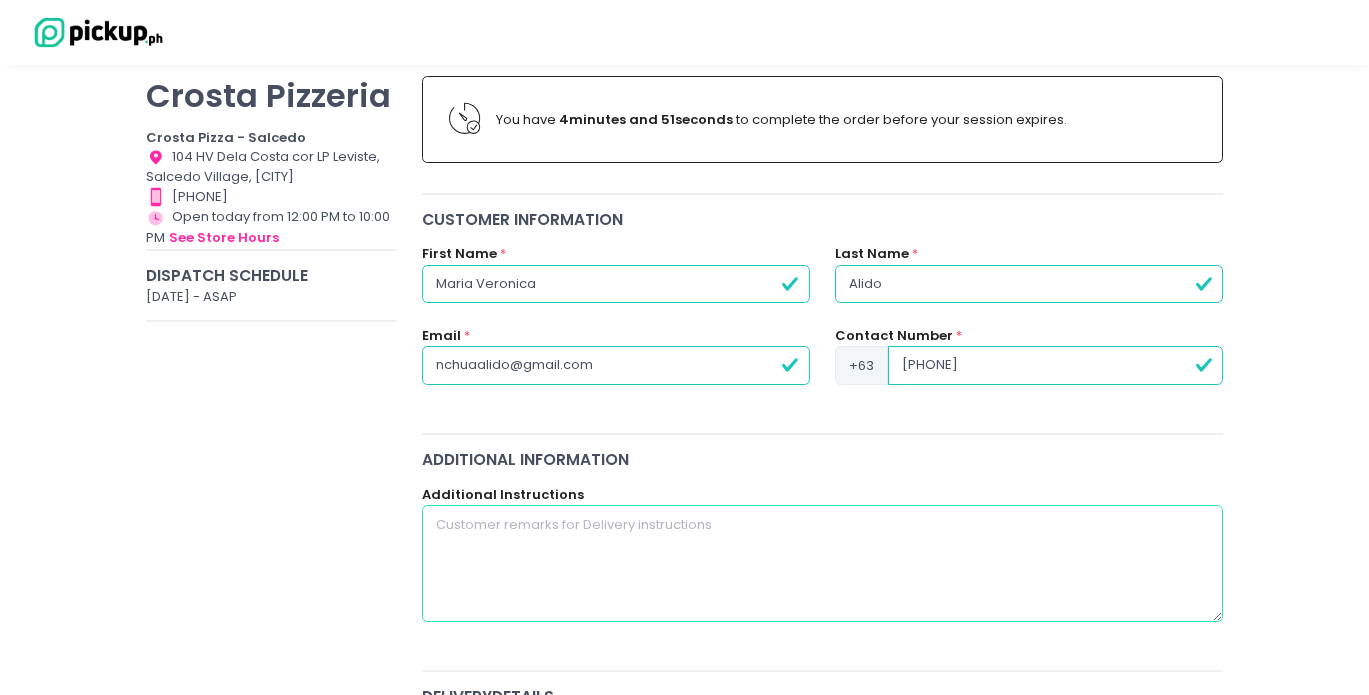 click at bounding box center (823, 563) 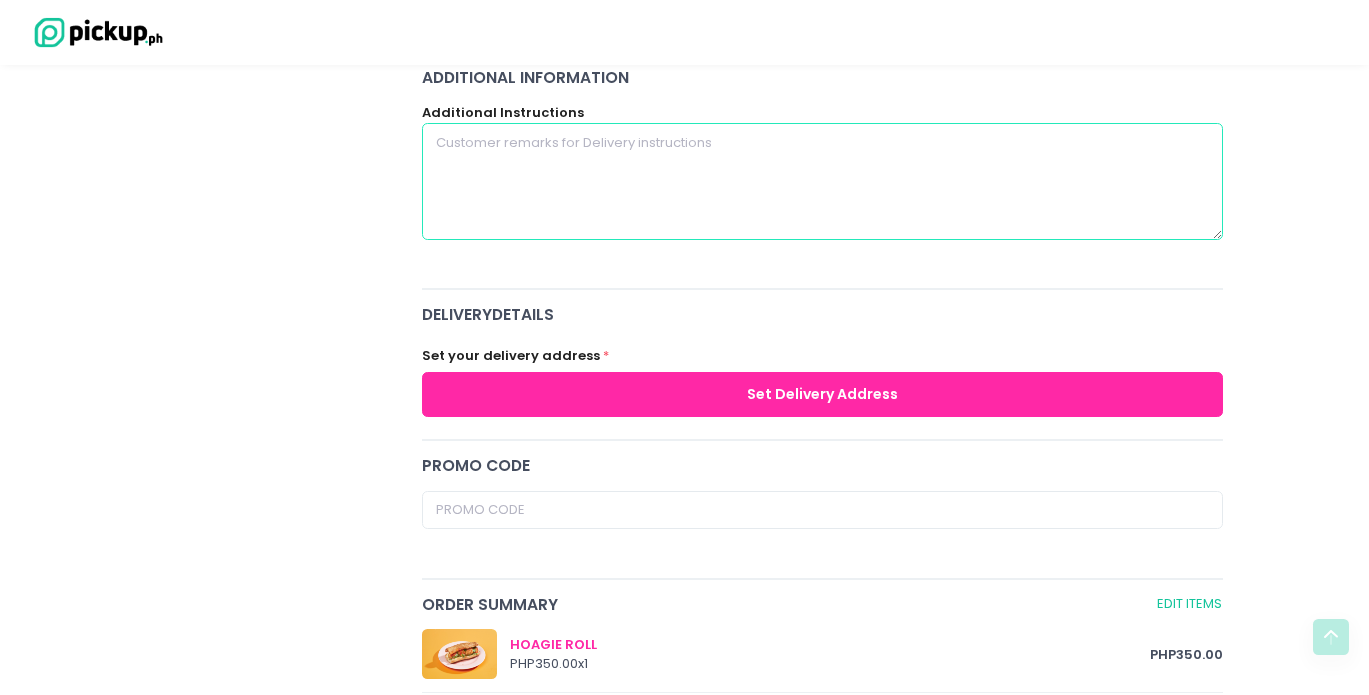 scroll, scrollTop: 572, scrollLeft: 0, axis: vertical 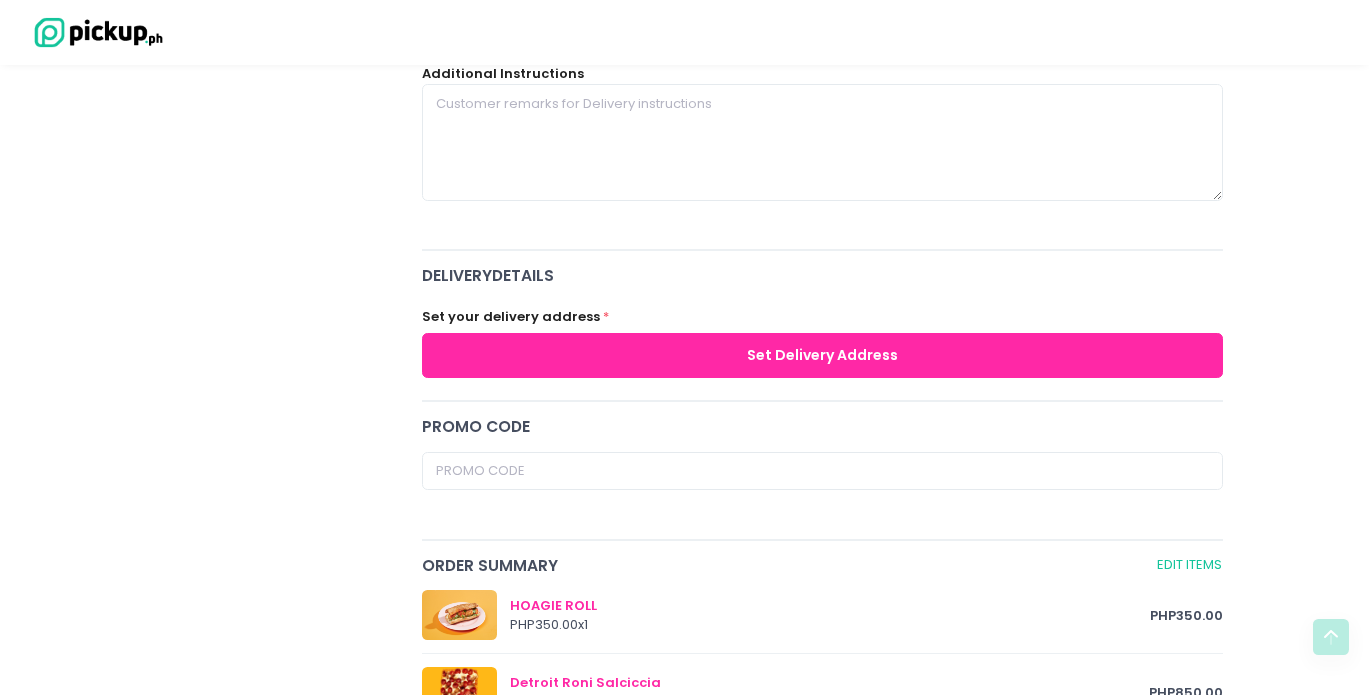 click on "Set Delivery Address" at bounding box center (823, 355) 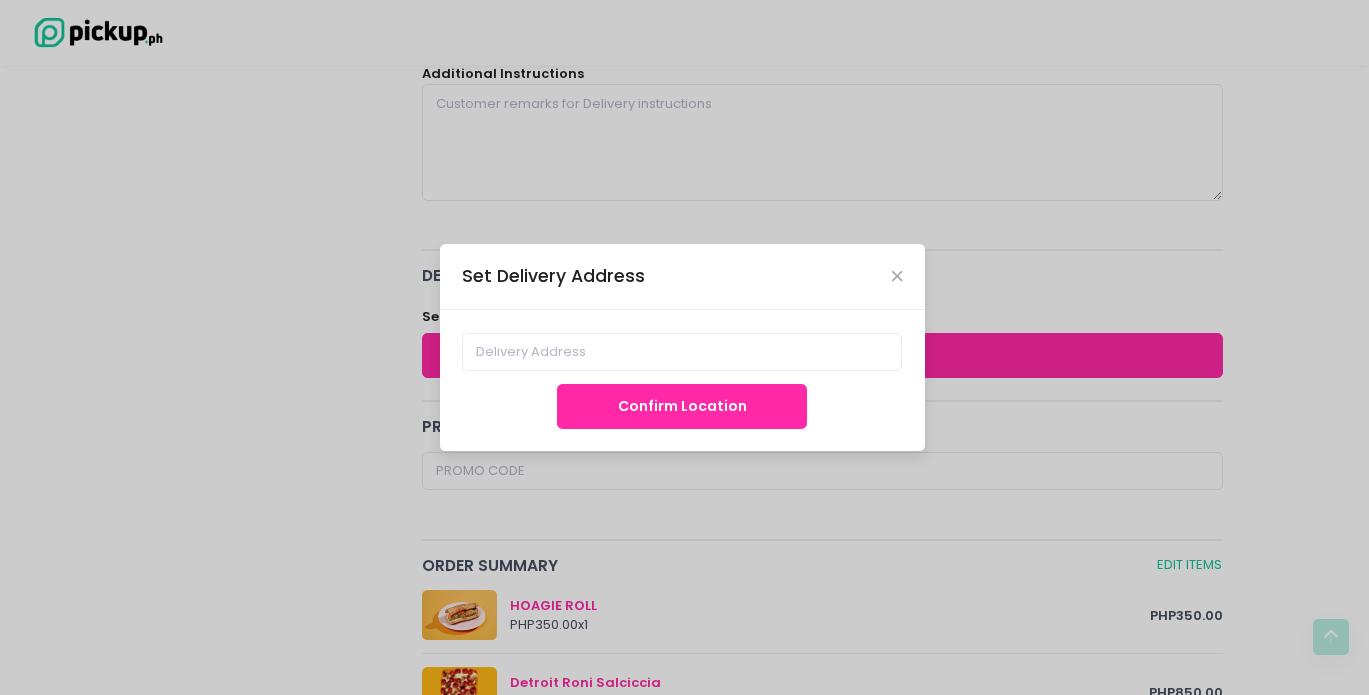 click on "Confirm Location" at bounding box center (682, 406) 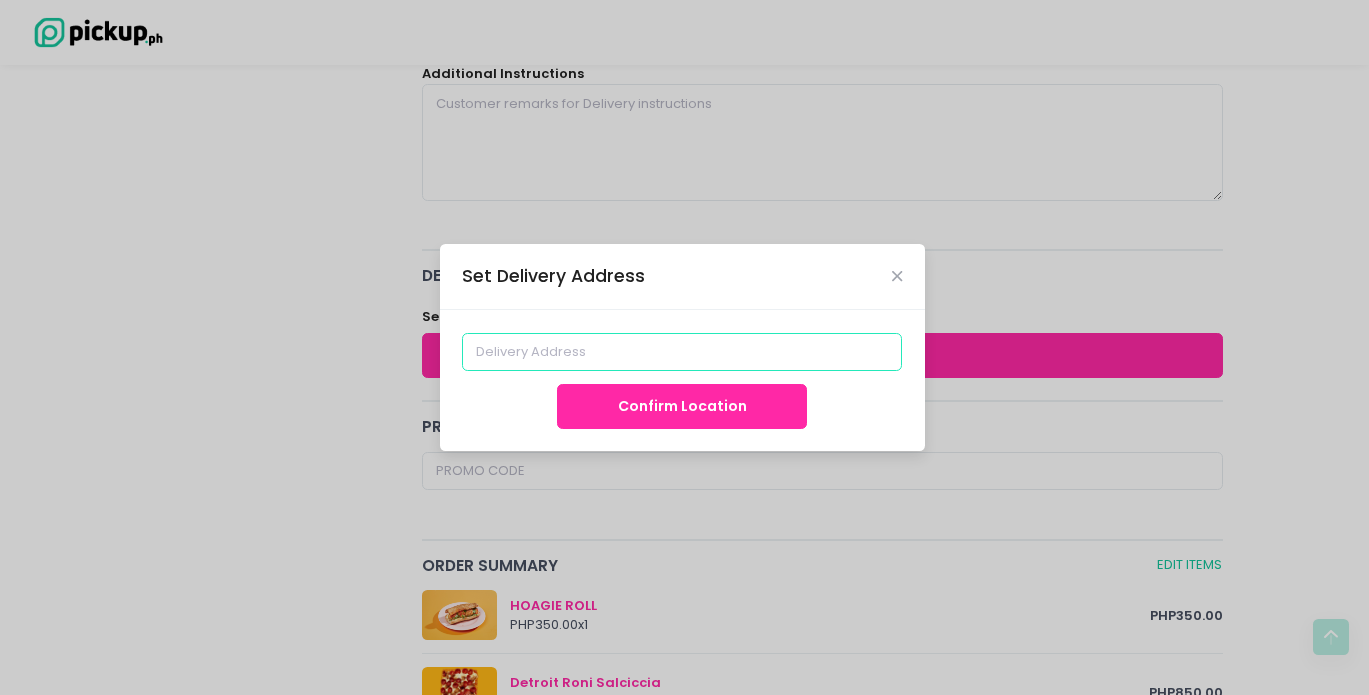 click at bounding box center [682, 352] 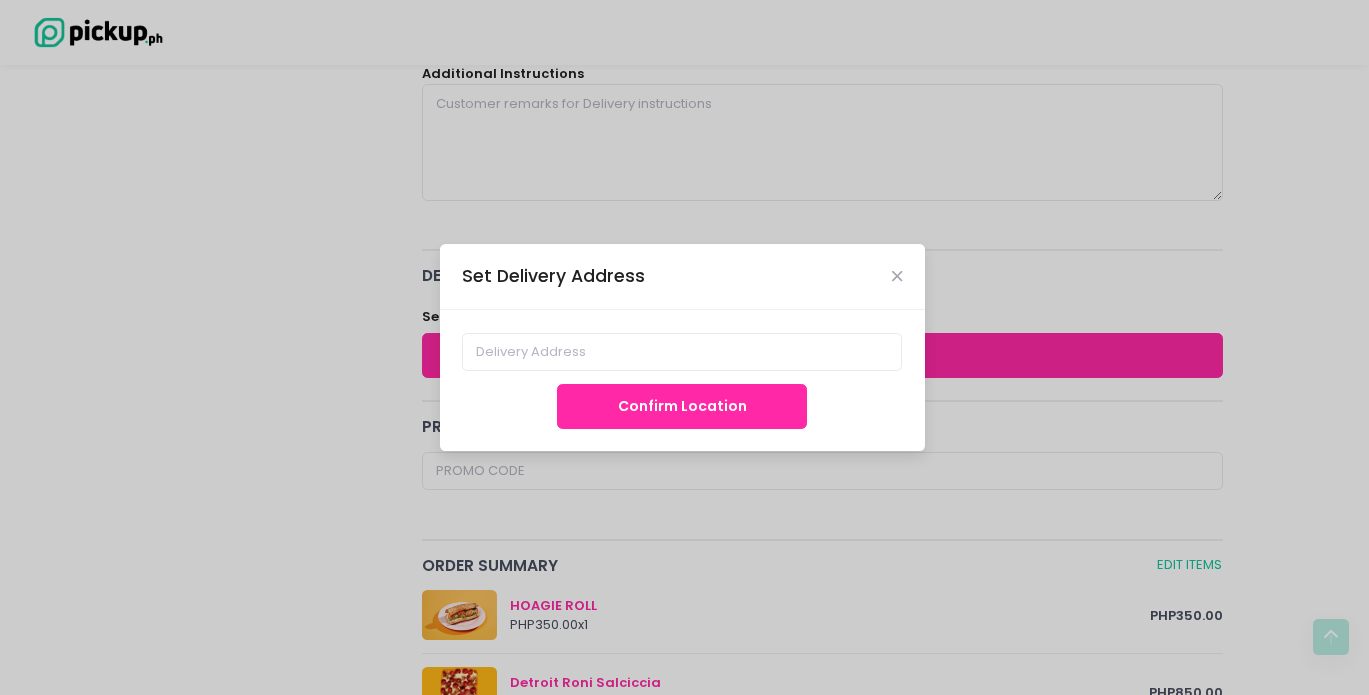 click on "Set Delivery Address Confirm Location" at bounding box center [684, 347] 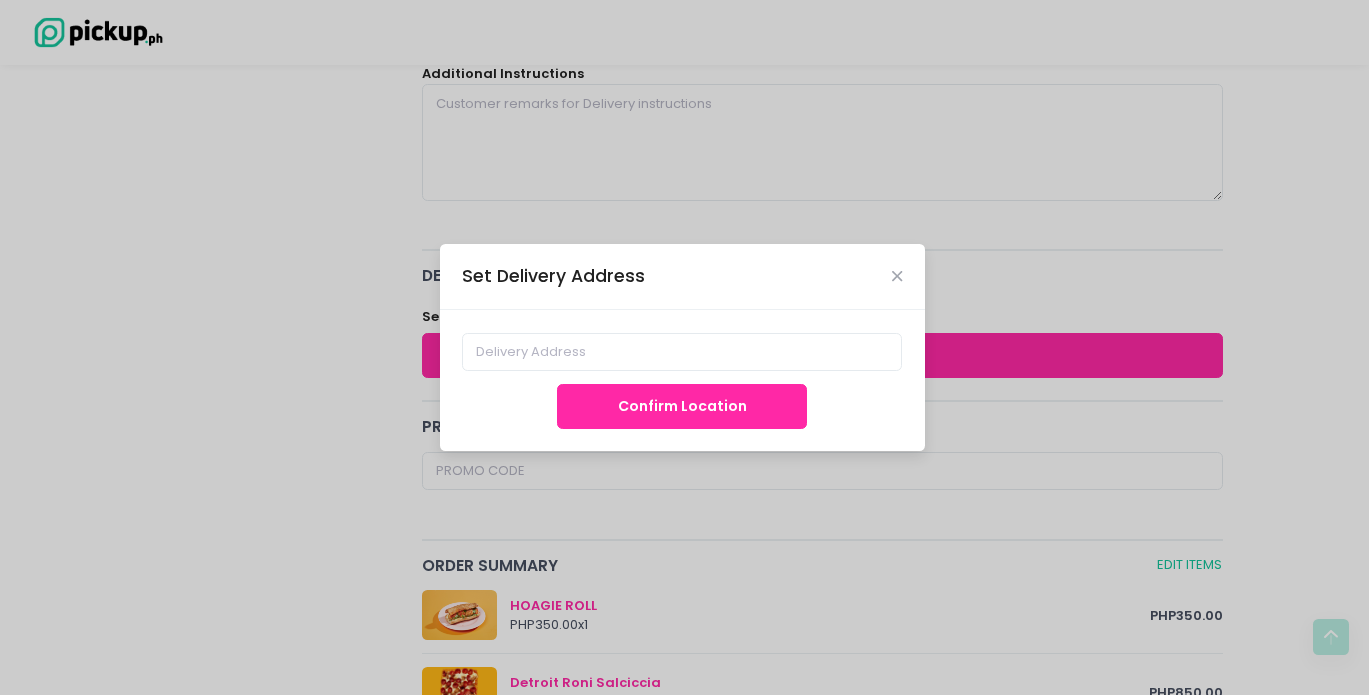 click on "Set Delivery Address" at bounding box center [682, 277] 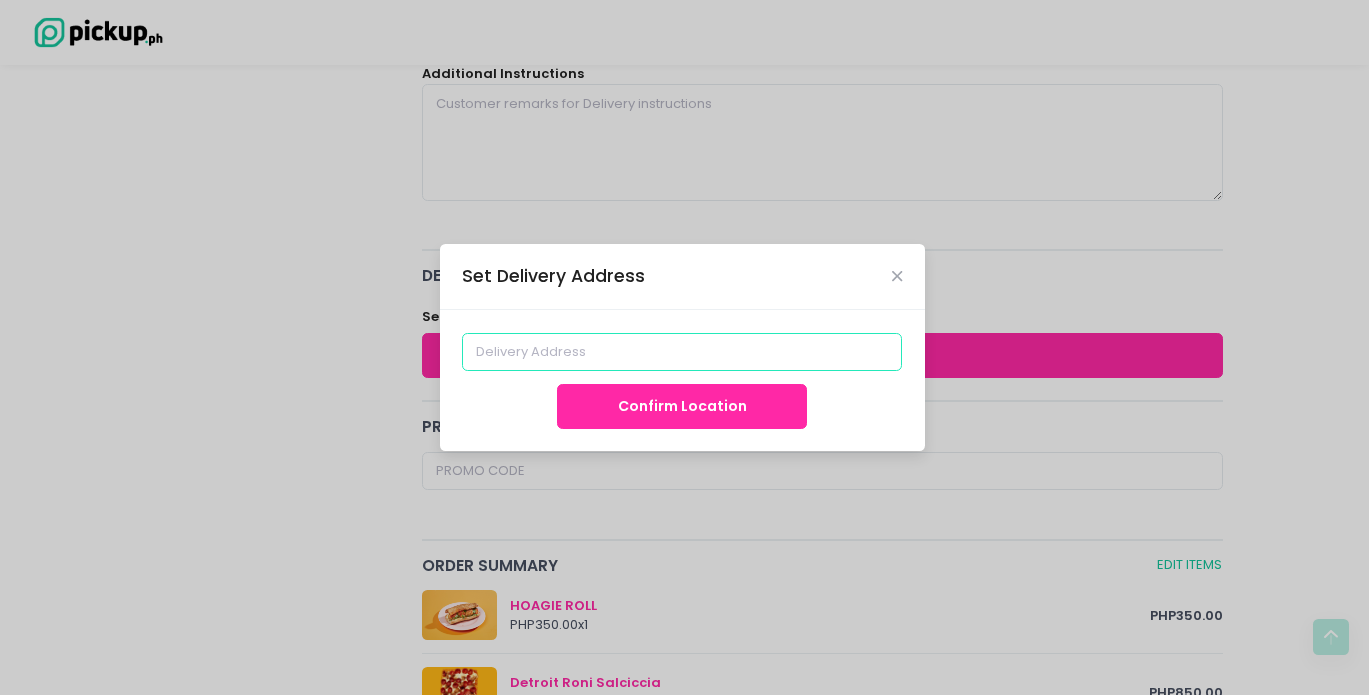 click at bounding box center (682, 352) 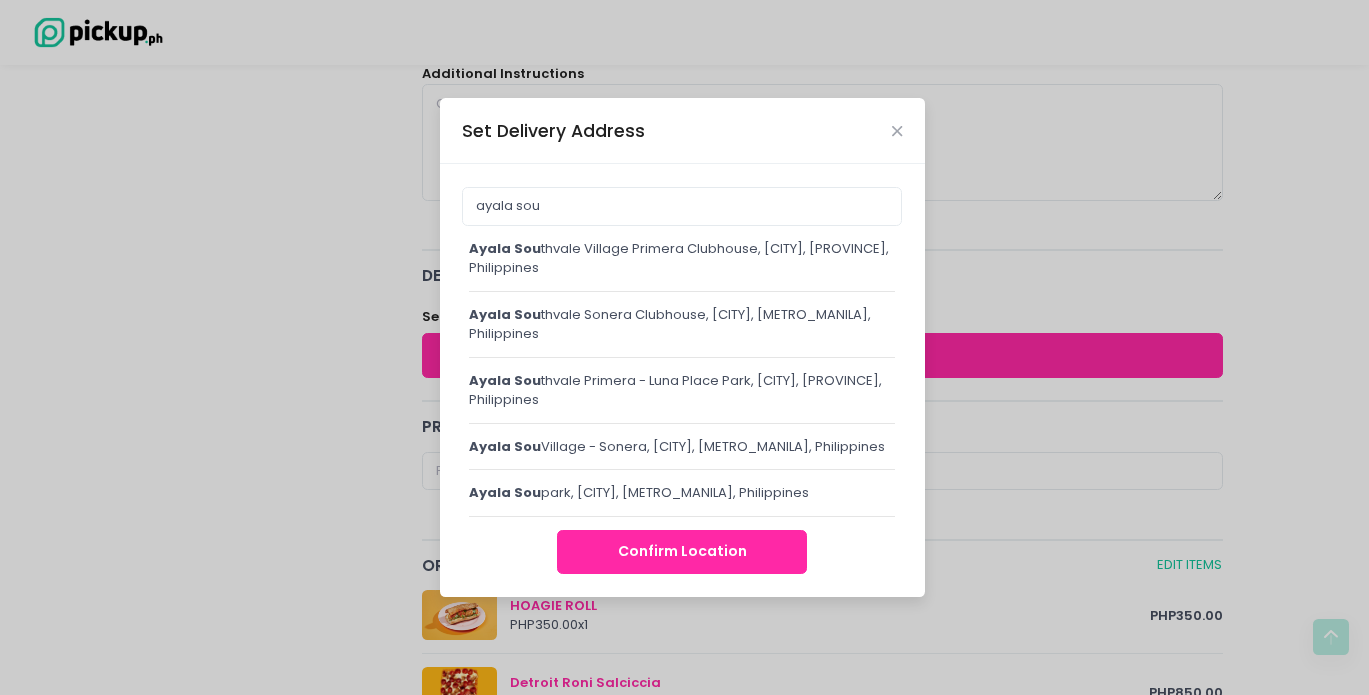 click on "ayala sou thvale Village Primera Clubhouse, [CITY], [PROVINCE], Philippines" at bounding box center [682, 258] 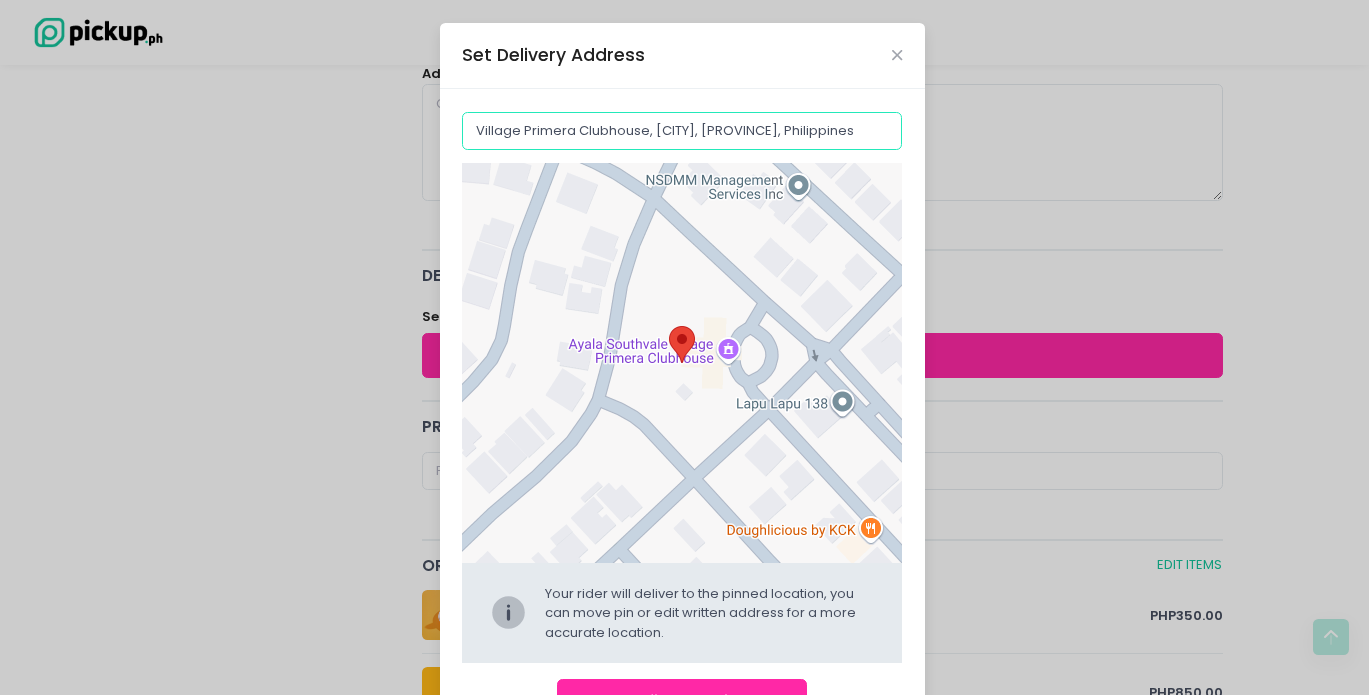 click on "Village Primera Clubhouse, [CITY], [PROVINCE], Philippines" at bounding box center [682, 131] 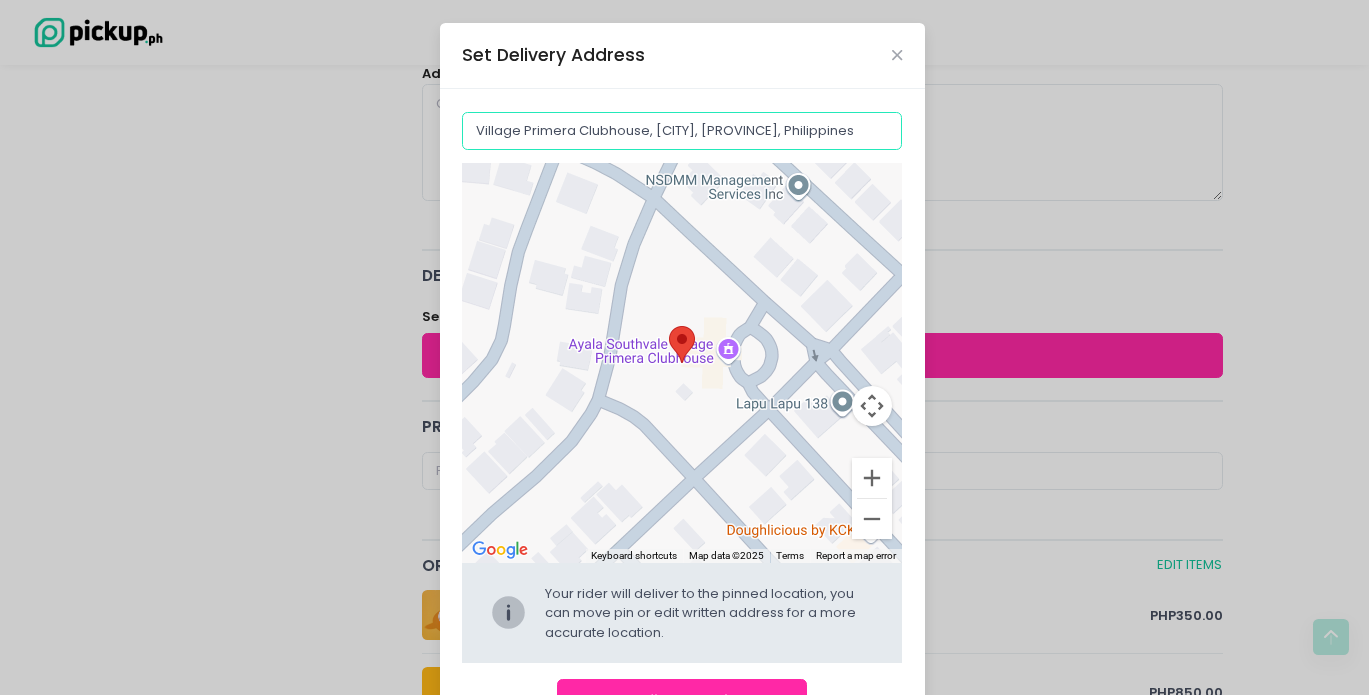 scroll, scrollTop: 0, scrollLeft: 8, axis: horizontal 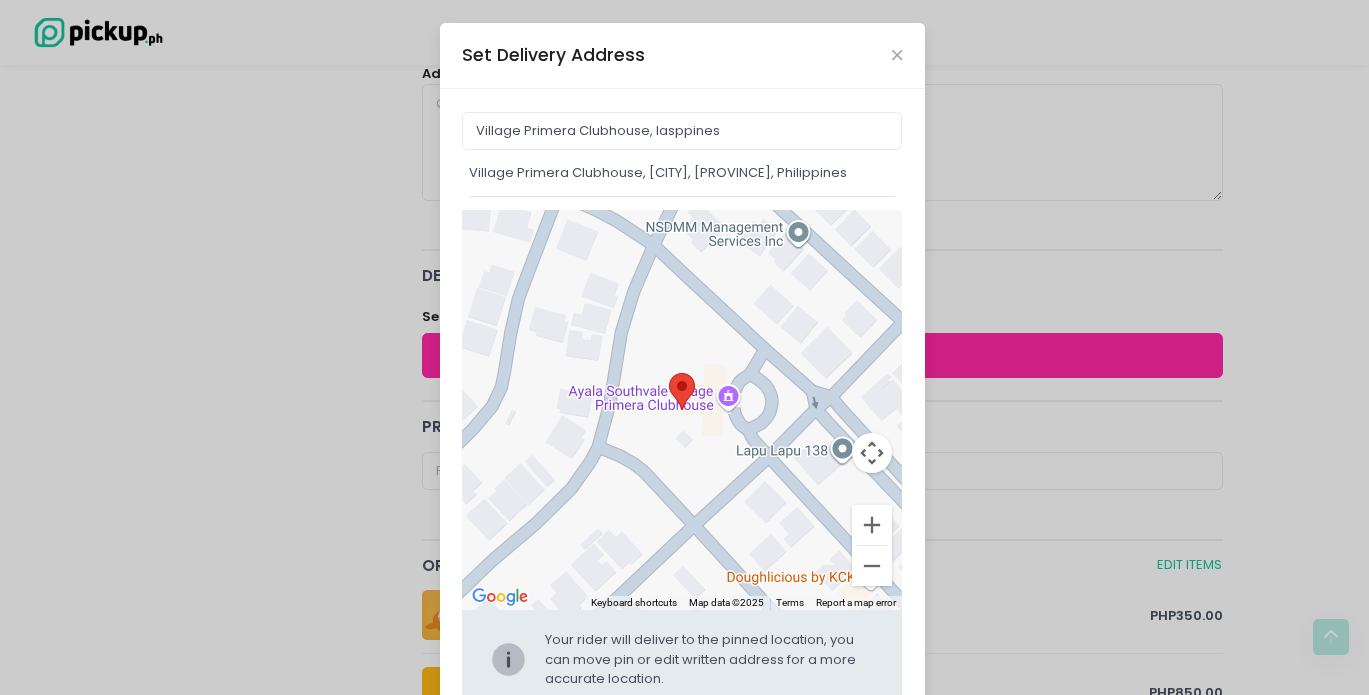 type on "Village Primera Clubhouse, [CITY], [PROVINCE], Philippines" 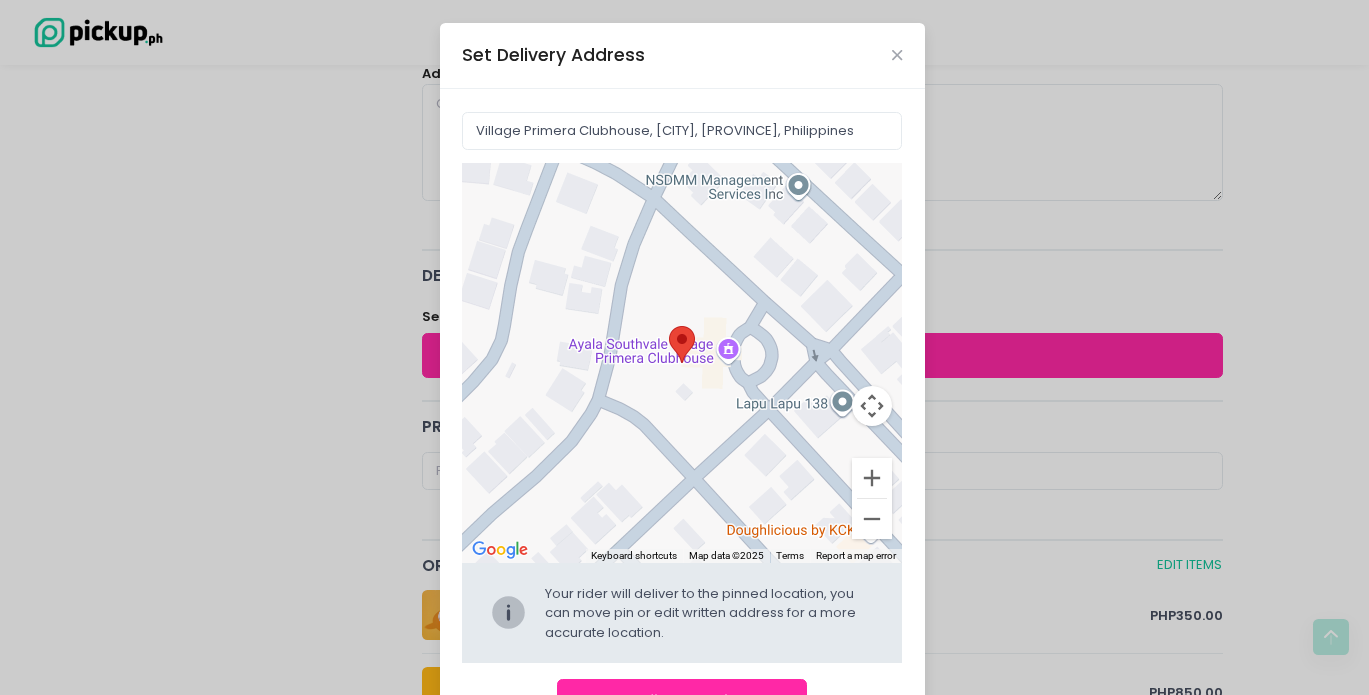 click on "Move pin to edit location" at bounding box center (682, 363) 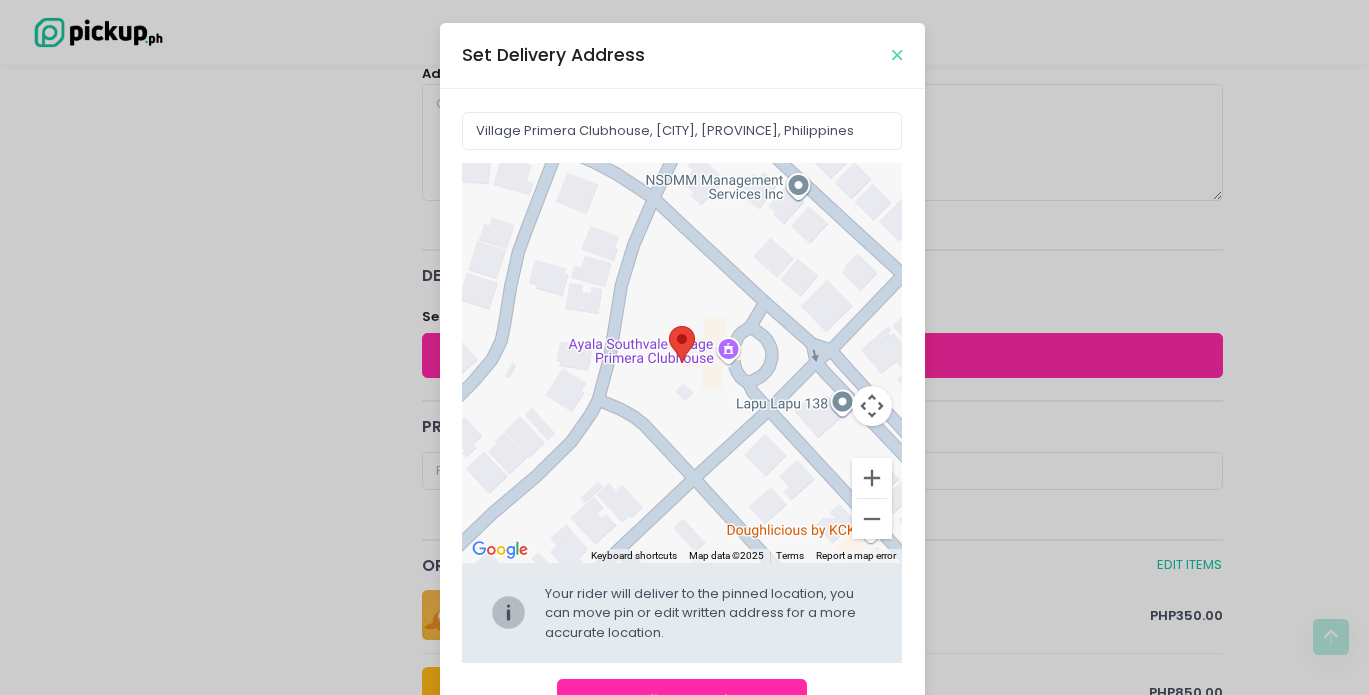 click at bounding box center (897, 55) 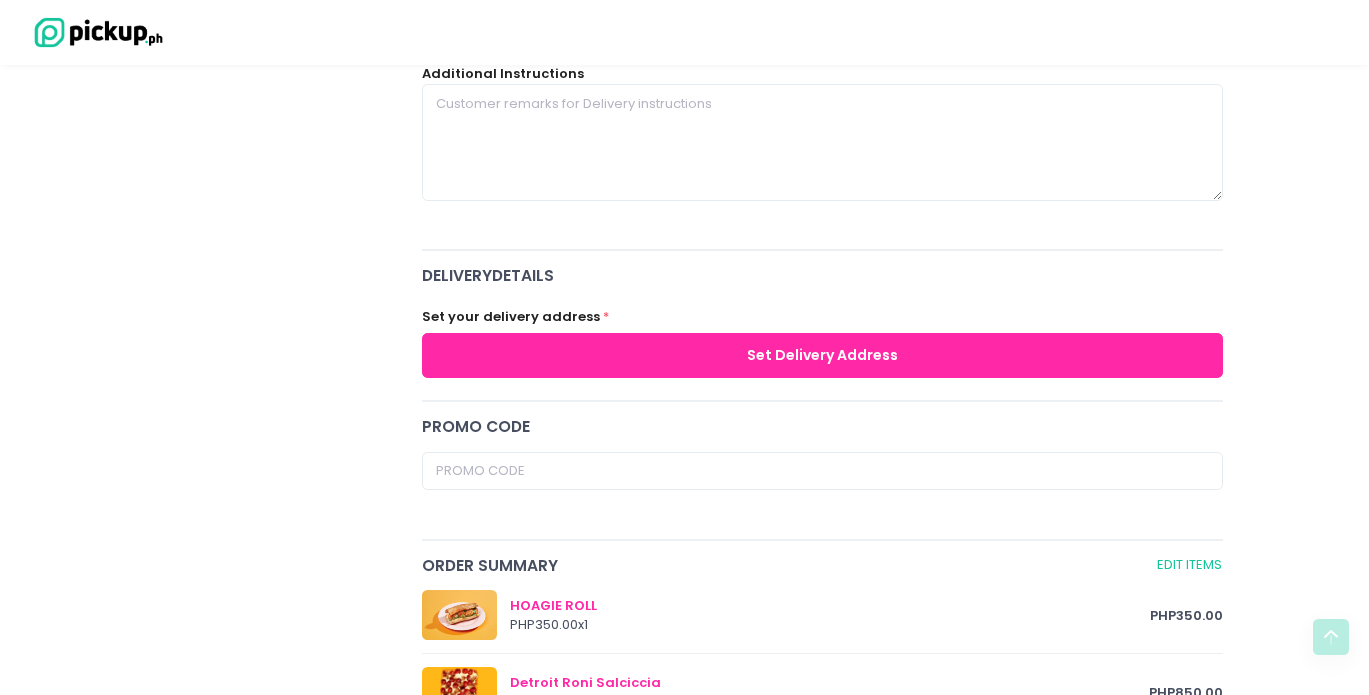 click on "Set Delivery Address" at bounding box center [823, 355] 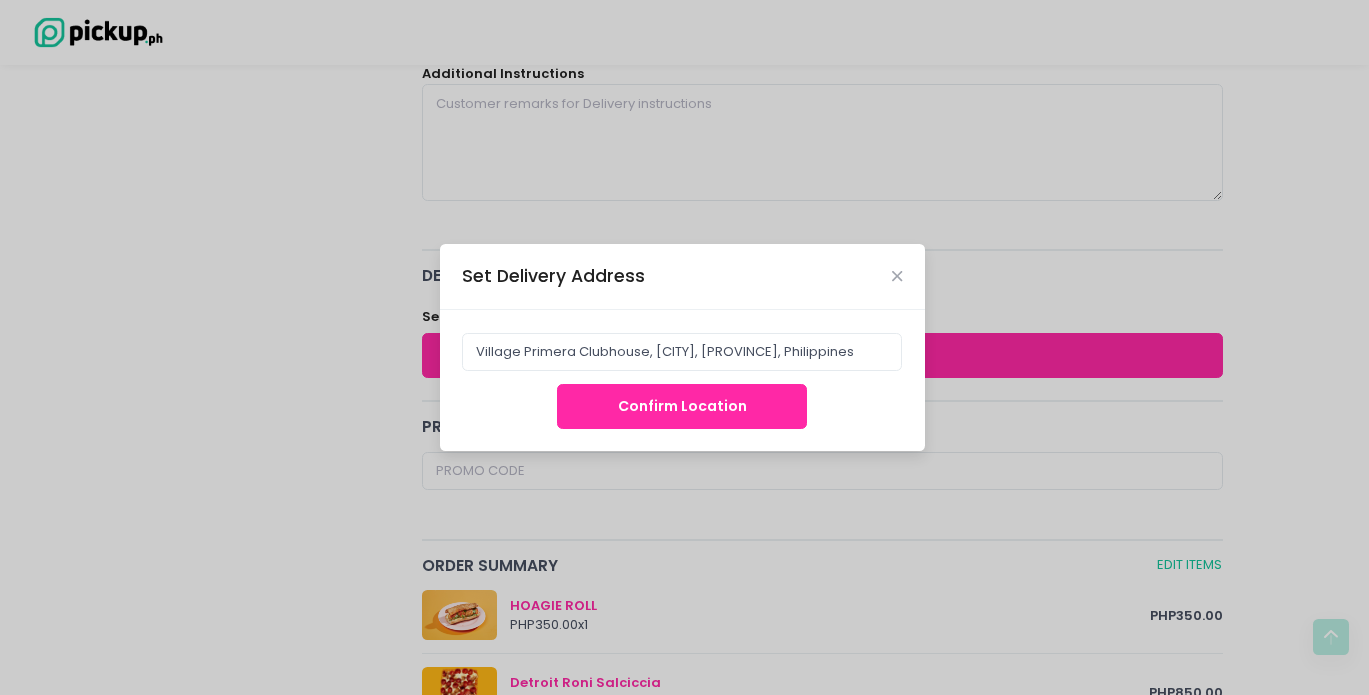 click on "Confirm Location" at bounding box center [682, 406] 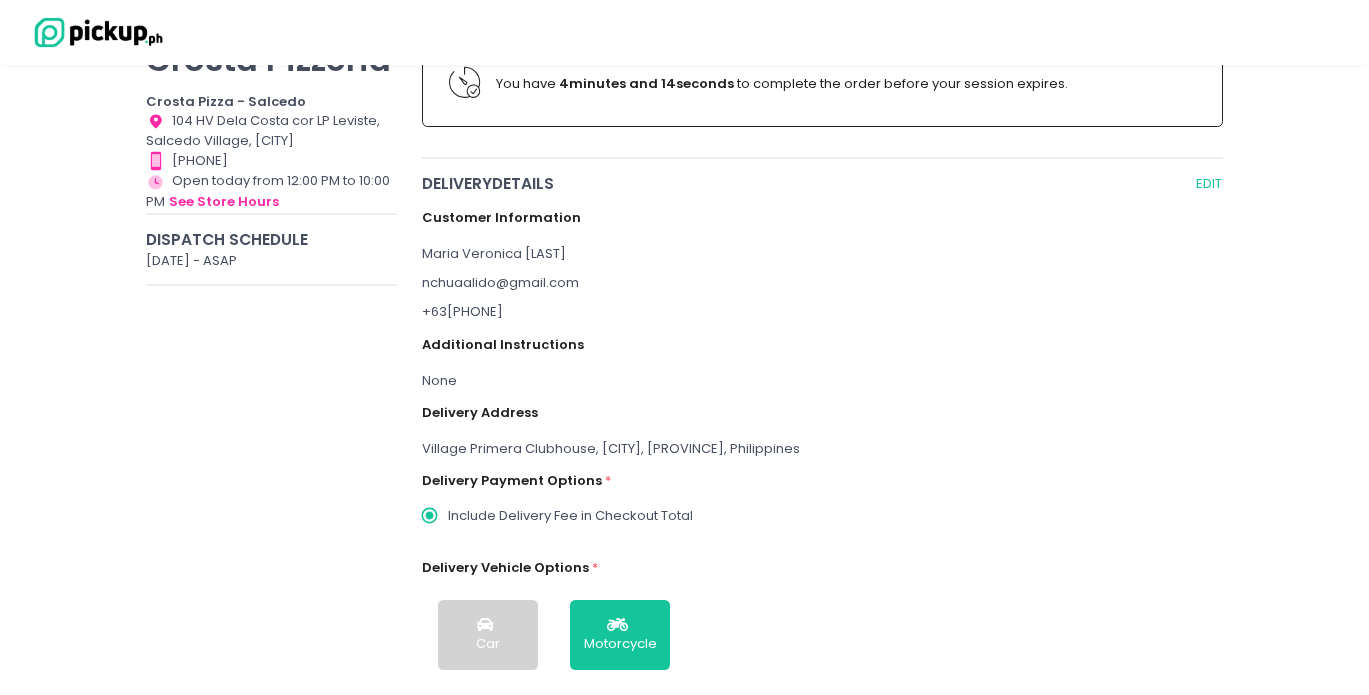 scroll, scrollTop: 151, scrollLeft: 0, axis: vertical 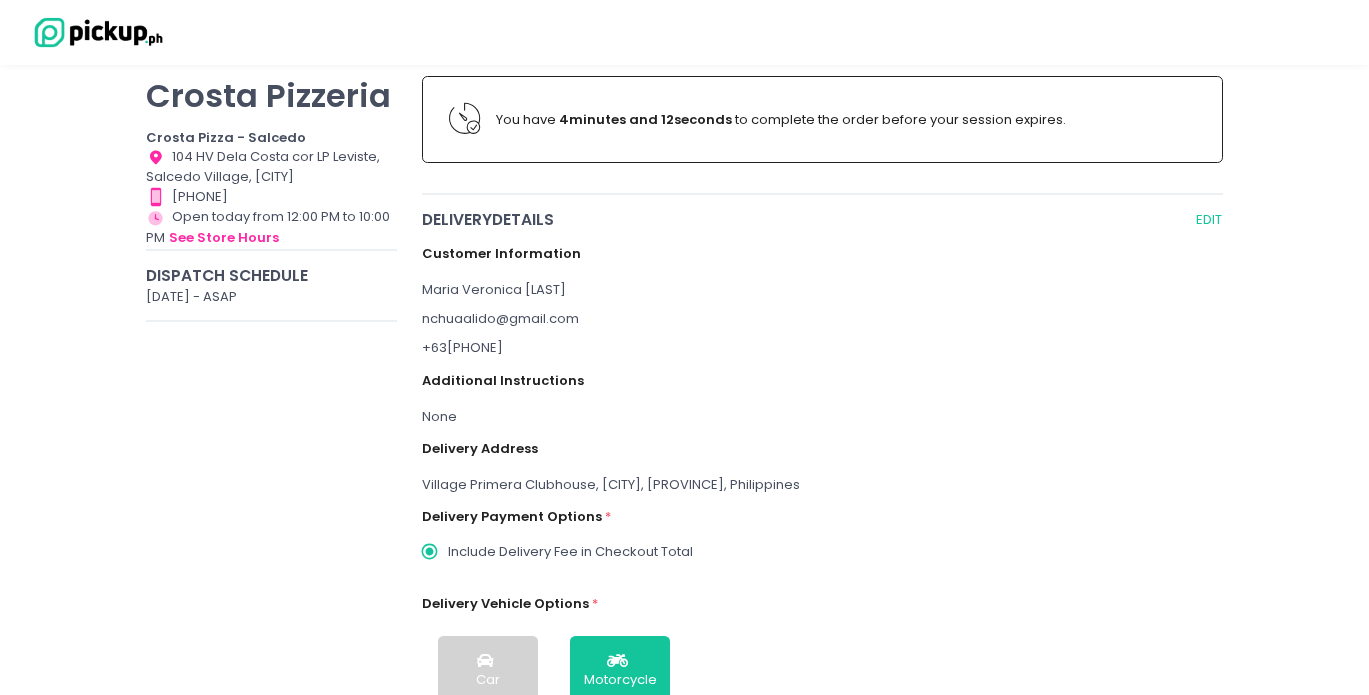 click on "Village Primera Clubhouse, [CITY], [PROVINCE], Philippines" at bounding box center (823, 485) 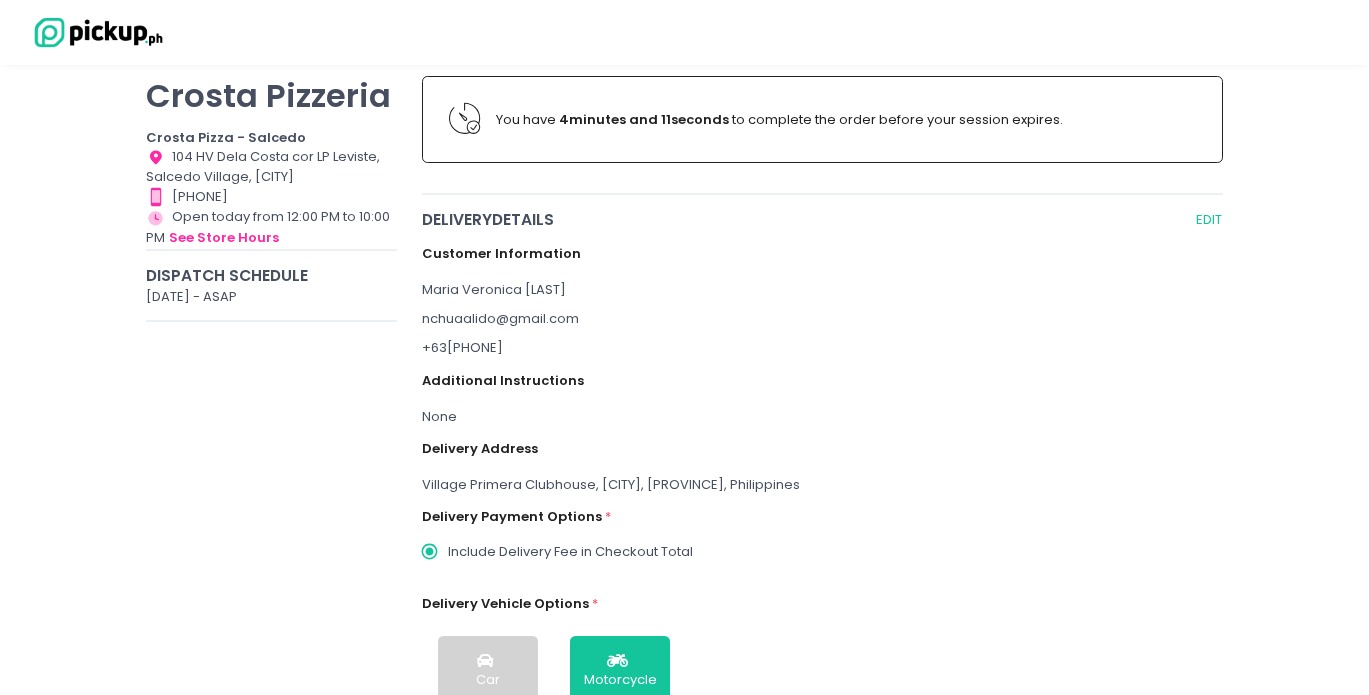 click on "Village Primera Clubhouse, [CITY], [PROVINCE], Philippines" at bounding box center [823, 485] 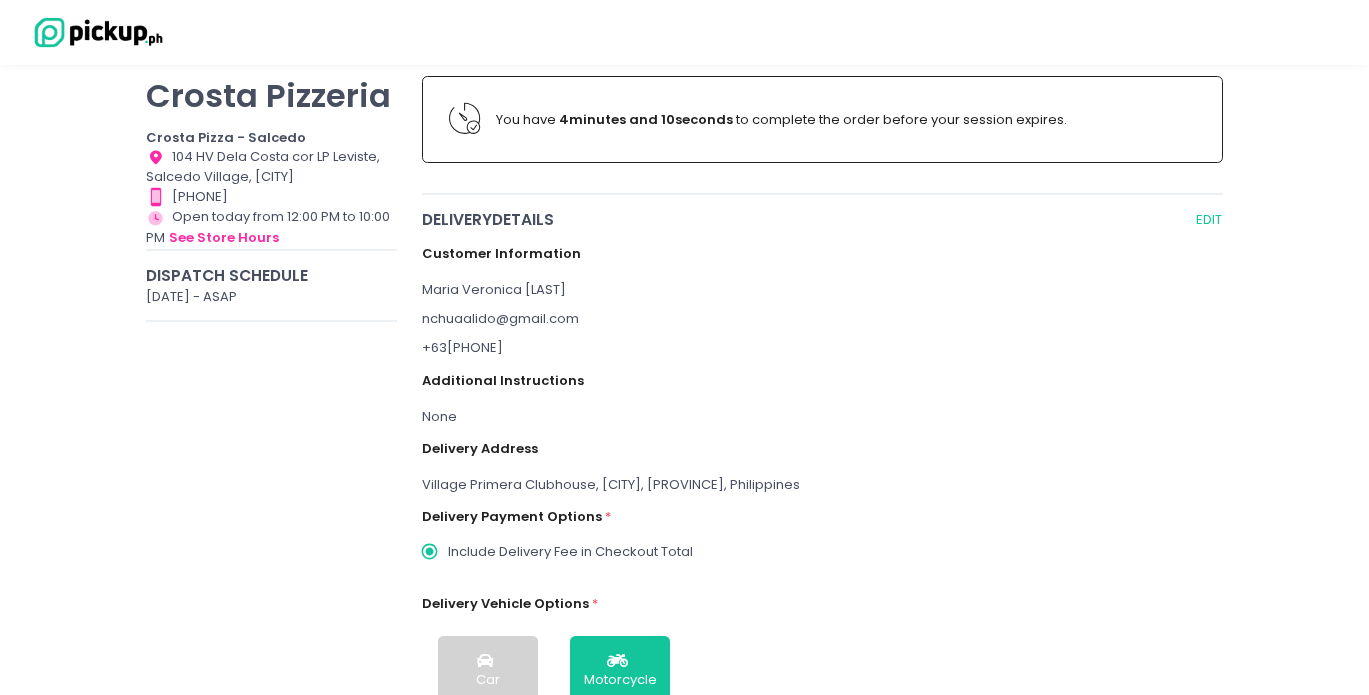click on "Village Primera Clubhouse, [CITY], [PROVINCE], Philippines" at bounding box center (823, 485) 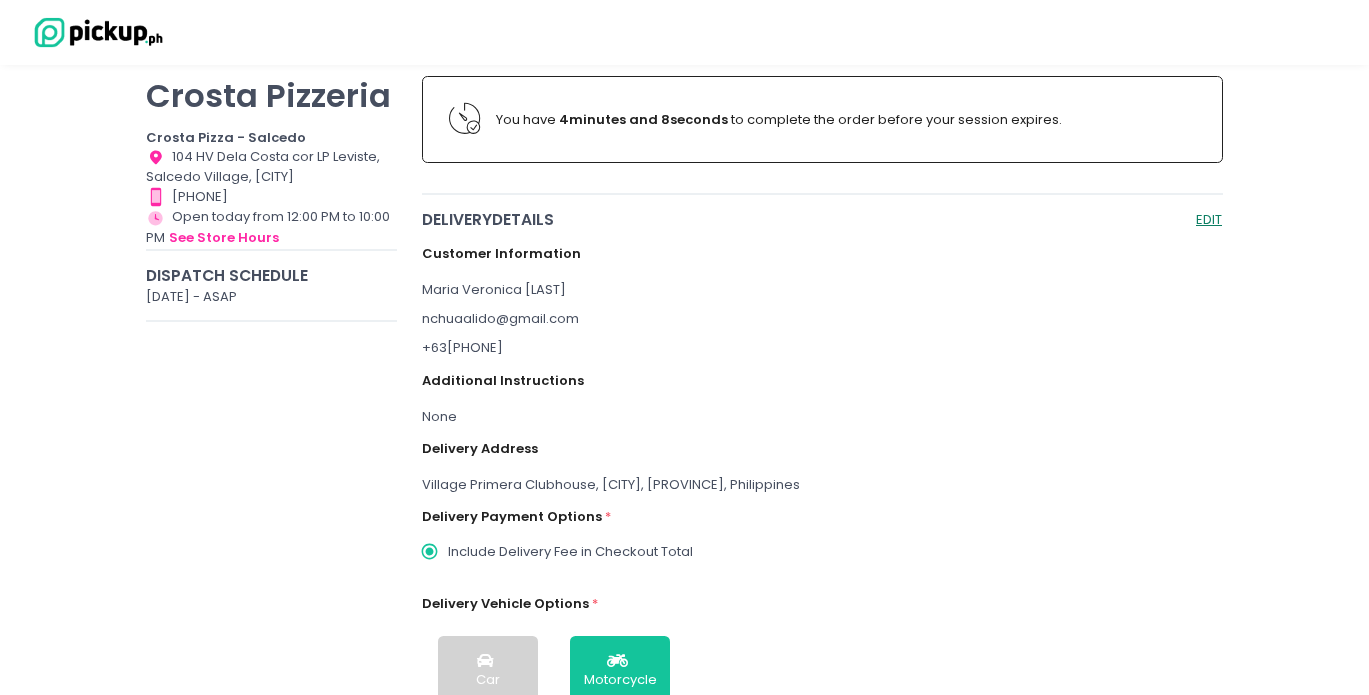 click on "EDIT" at bounding box center [1209, 219] 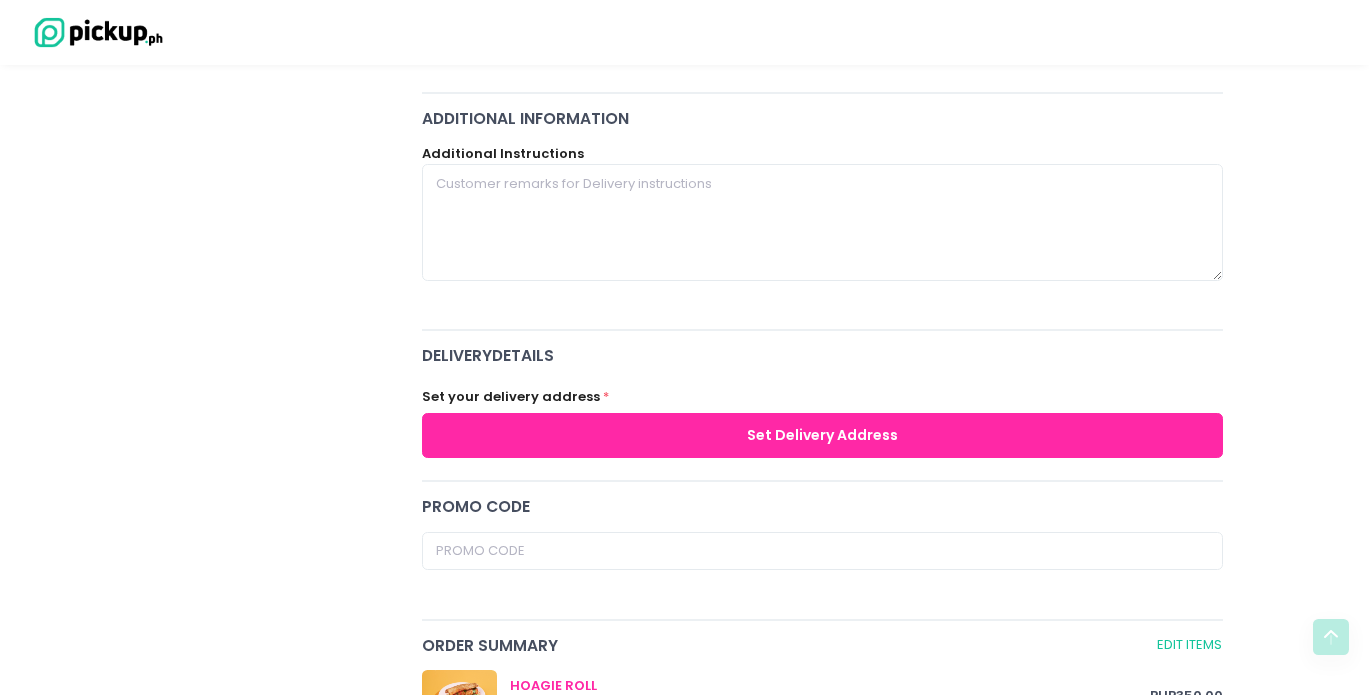 scroll, scrollTop: 520, scrollLeft: 0, axis: vertical 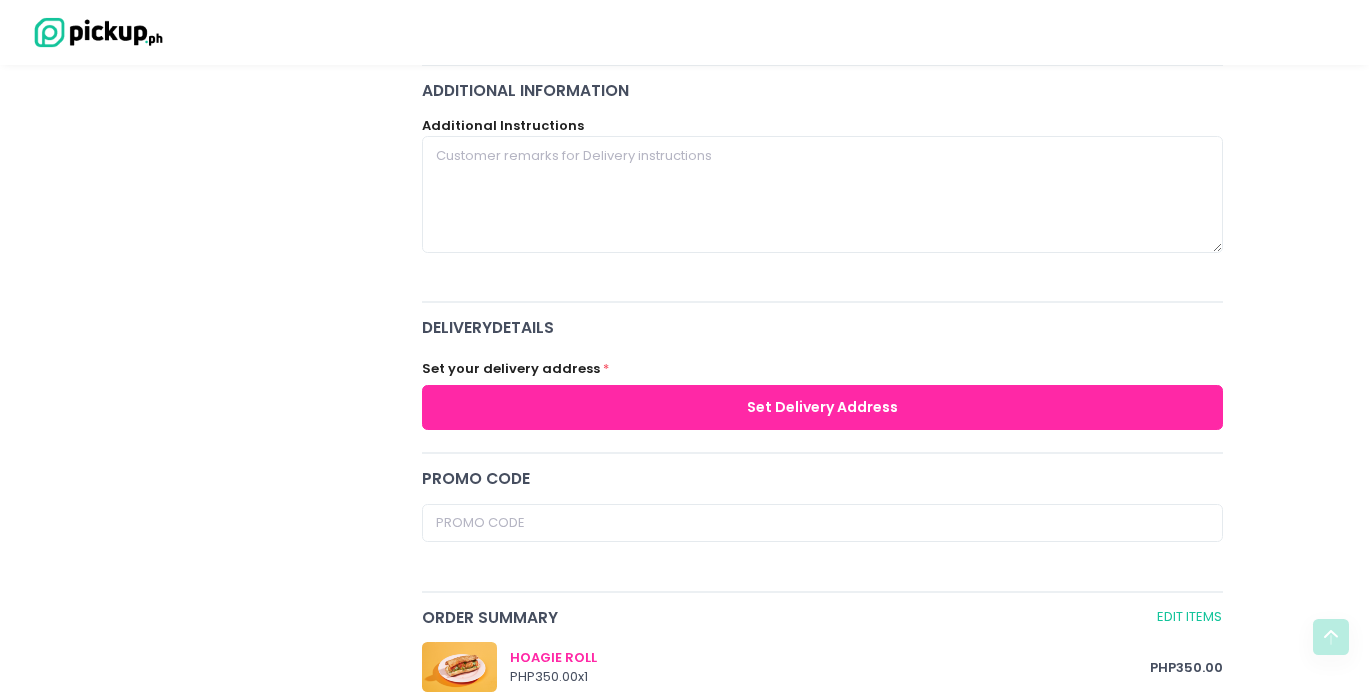 click on "Set Delivery Address" at bounding box center [823, 407] 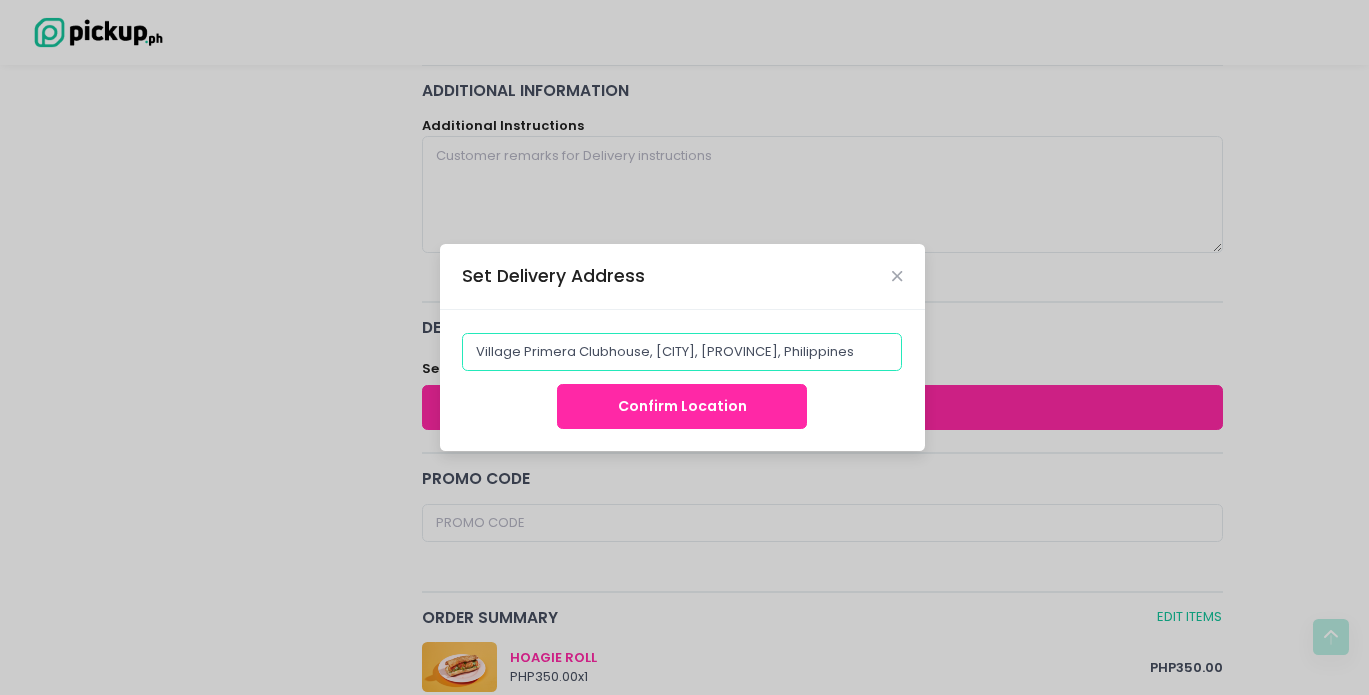 click on "Village Primera Clubhouse, [CITY], [PROVINCE], Philippines" at bounding box center [682, 352] 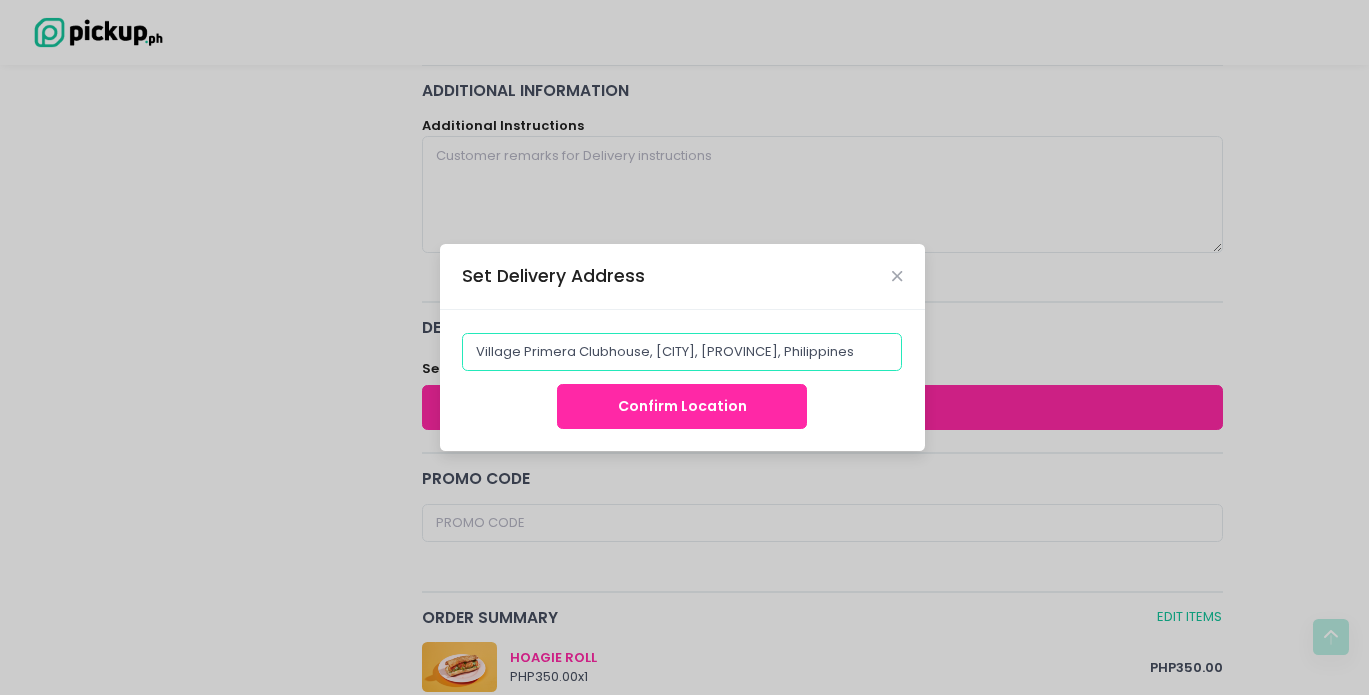 drag, startPoint x: 879, startPoint y: 354, endPoint x: 483, endPoint y: 361, distance: 396.06186 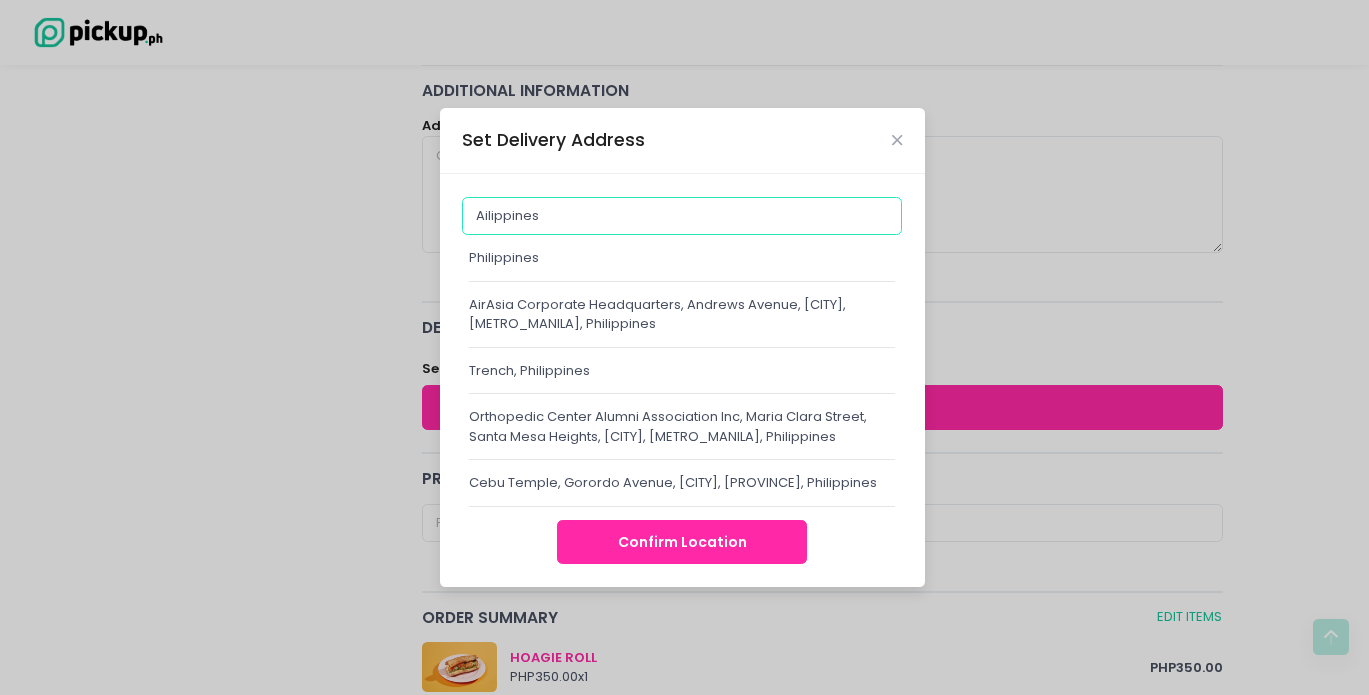drag, startPoint x: 579, startPoint y: 215, endPoint x: 462, endPoint y: 215, distance: 117 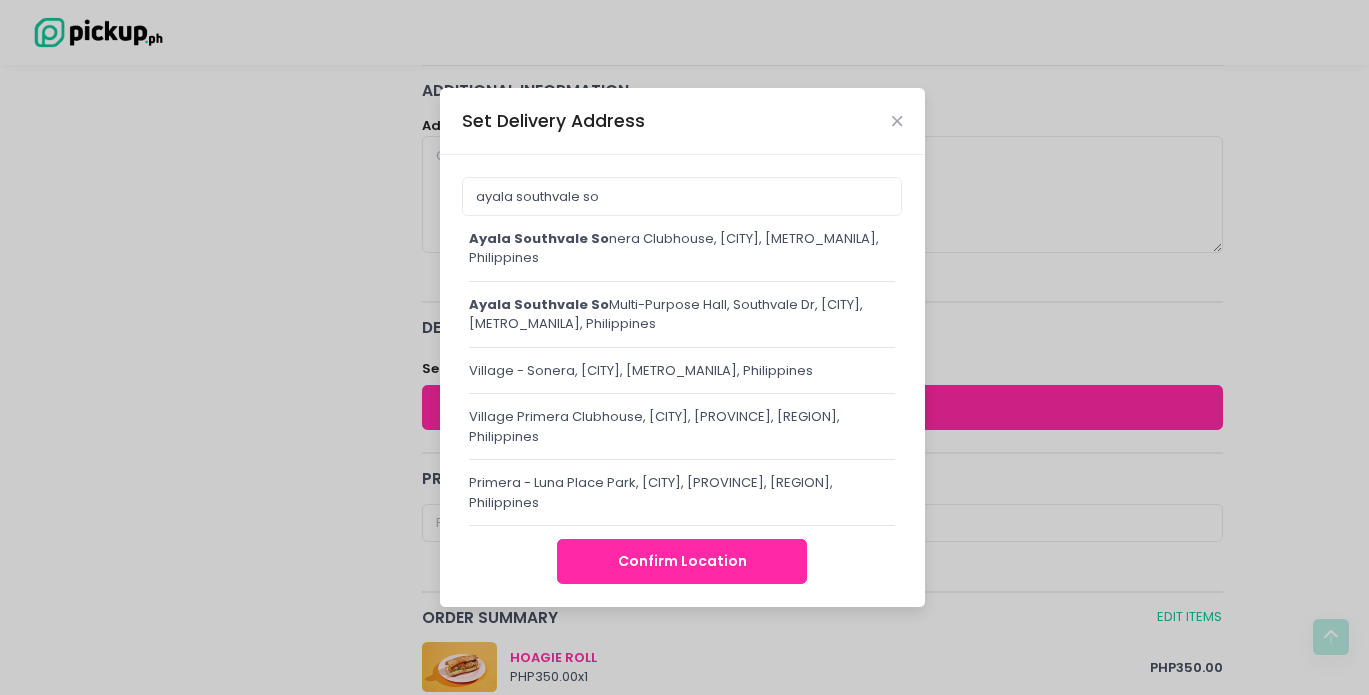 click on "Clubhouse, [CITY], [METRO_MANILA], Philippines" at bounding box center [682, 248] 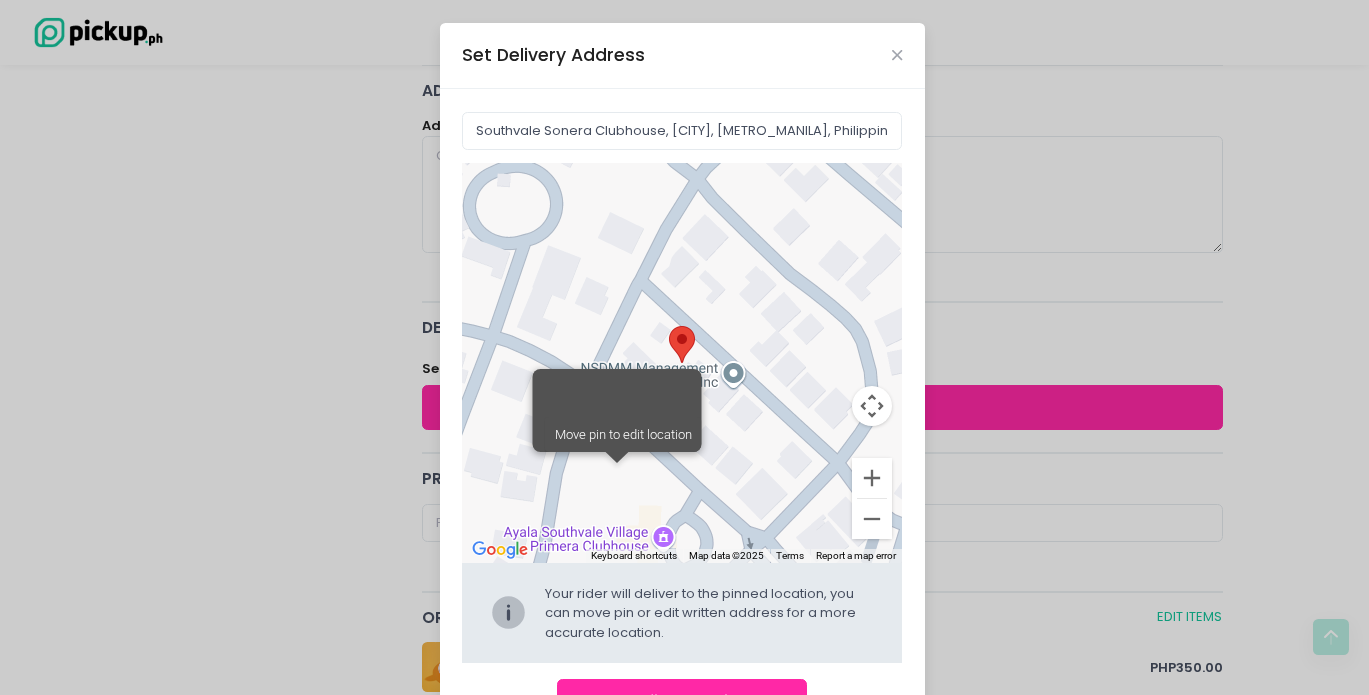 scroll, scrollTop: 74, scrollLeft: 0, axis: vertical 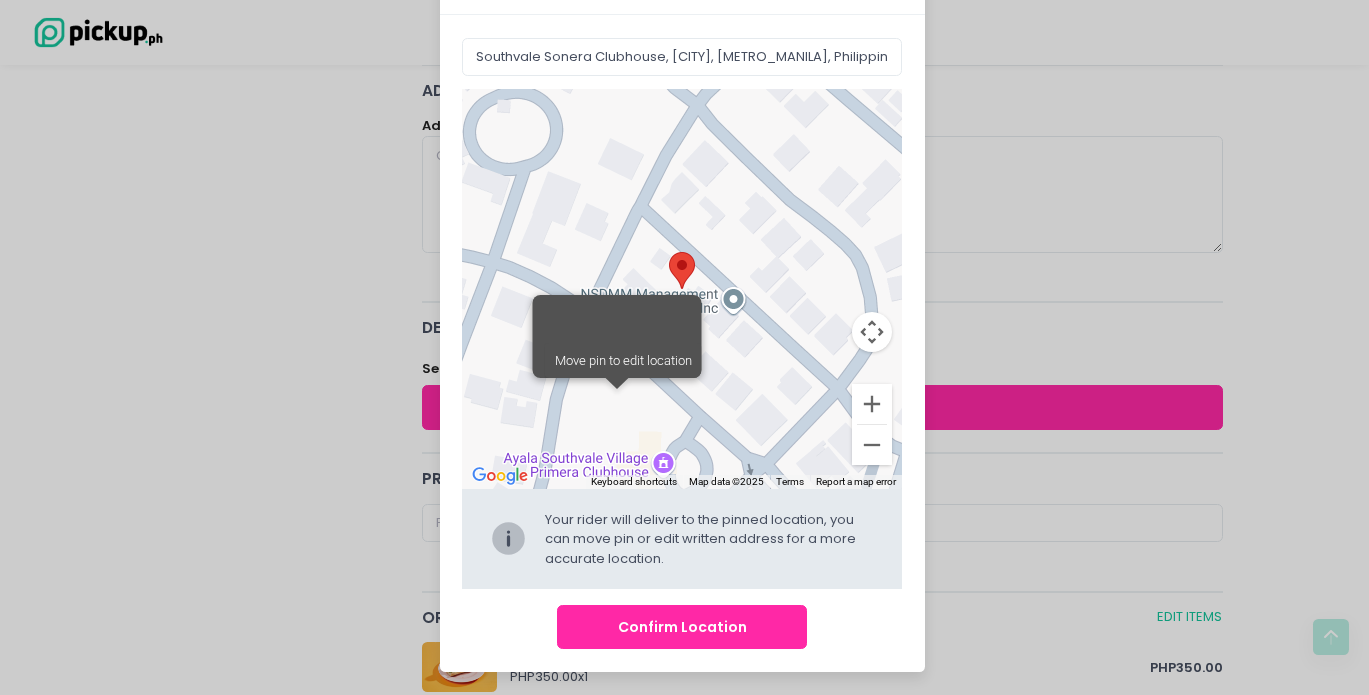 click on "Confirm Location" at bounding box center (682, 627) 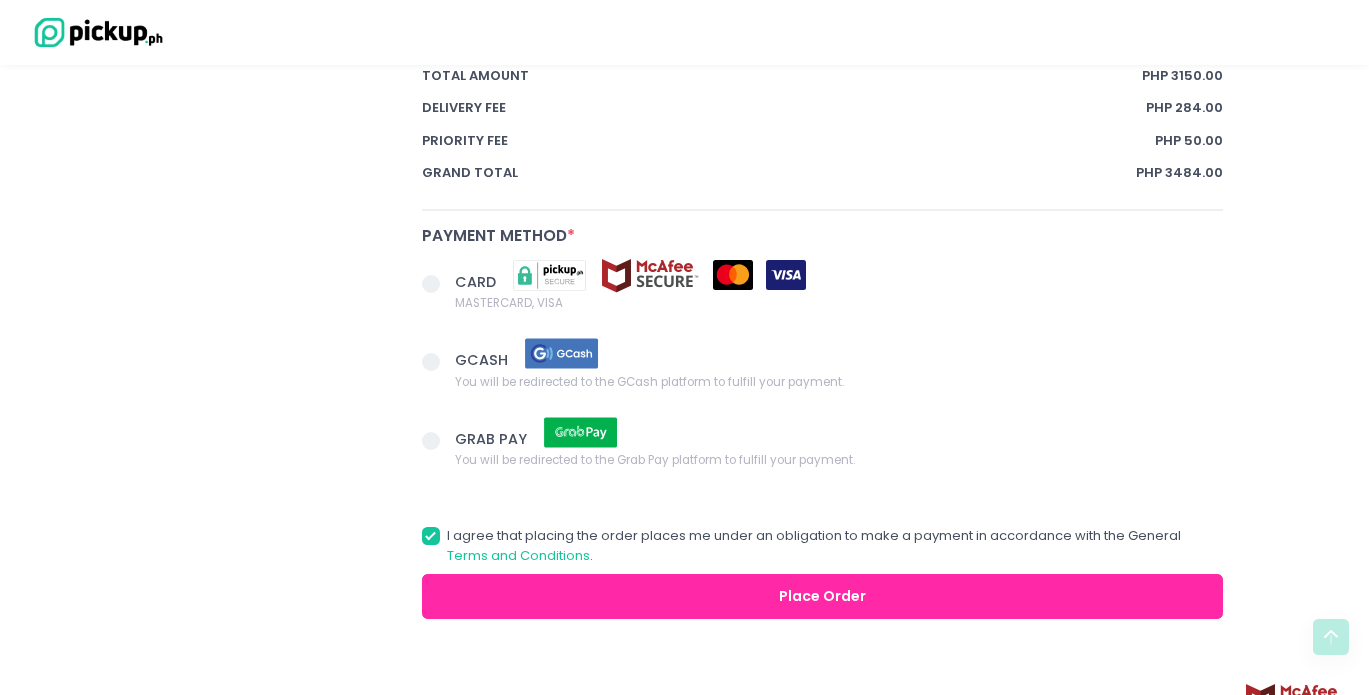 scroll, scrollTop: 1662, scrollLeft: 0, axis: vertical 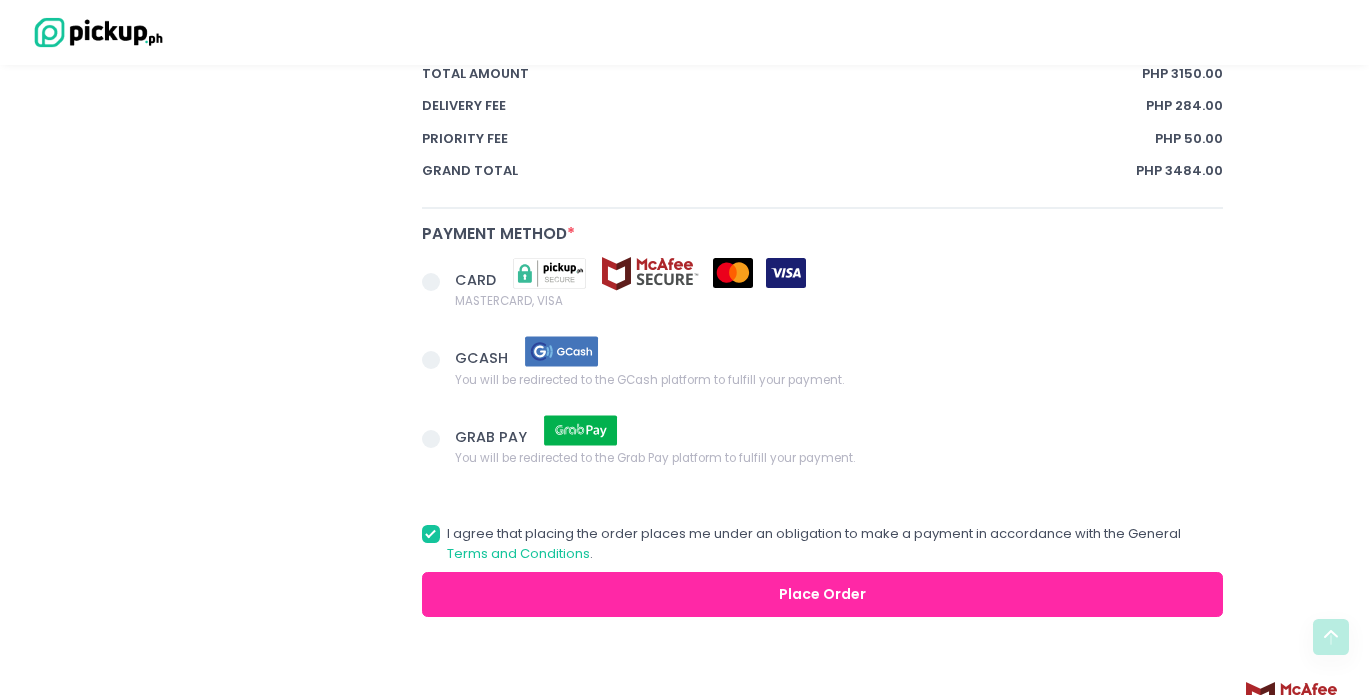 click at bounding box center (431, 282) 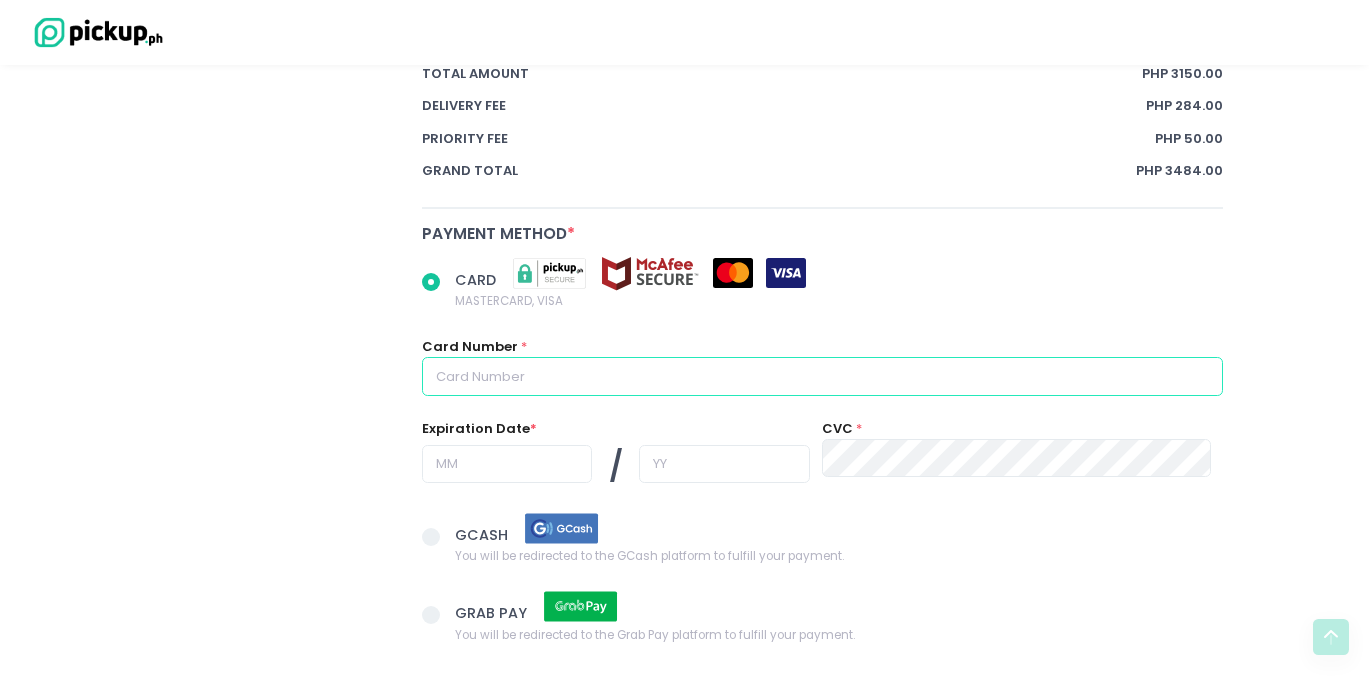 click at bounding box center (823, 376) 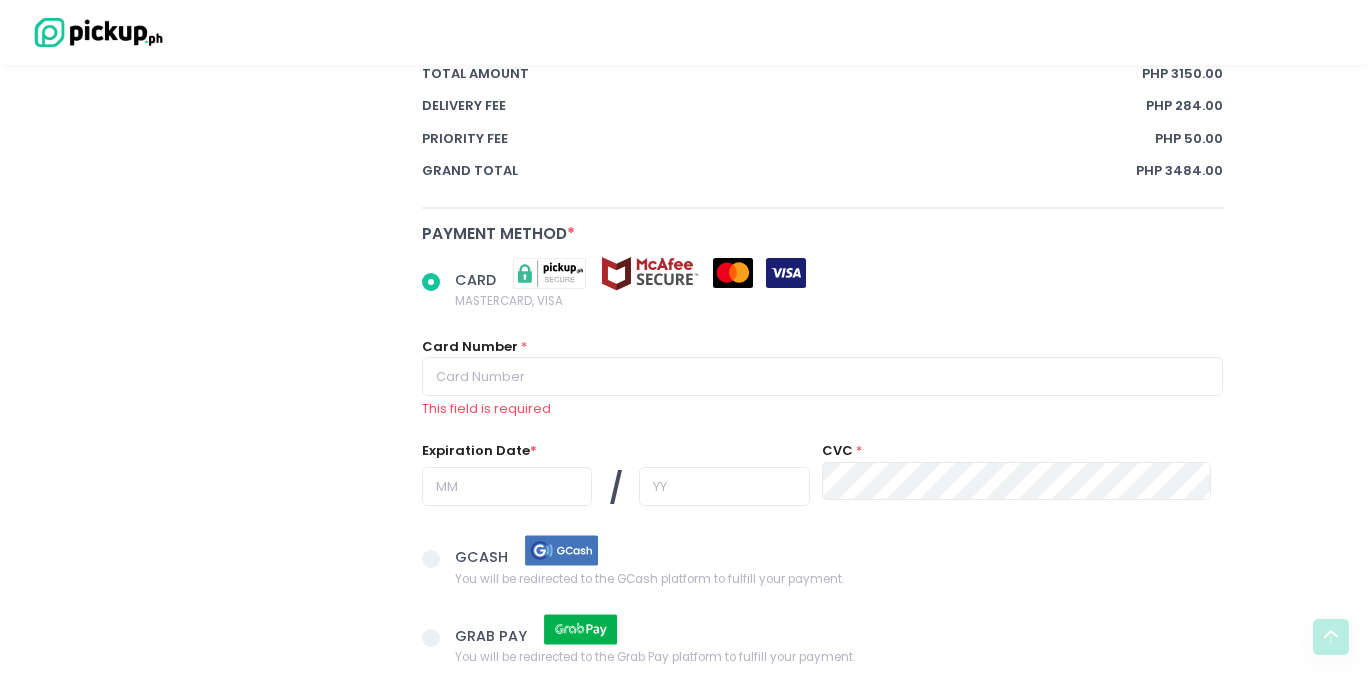 radio on "true" 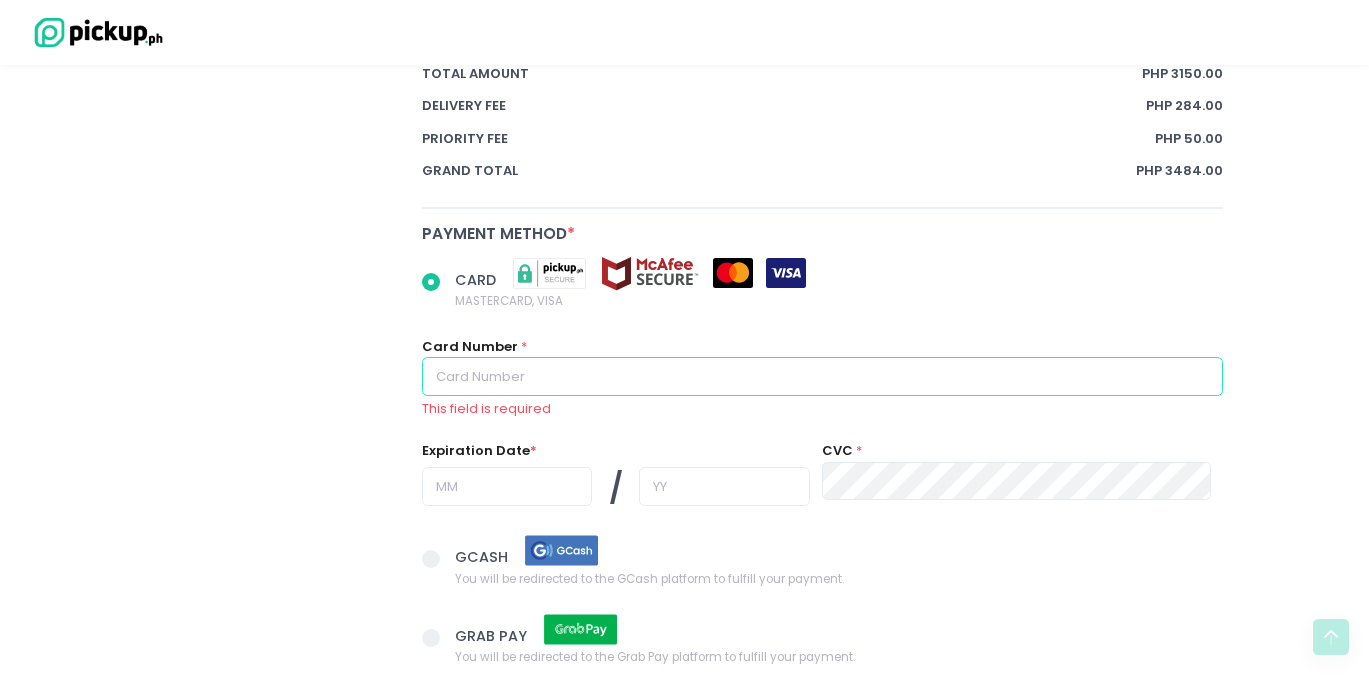 type on "[CREDIT CARD]" 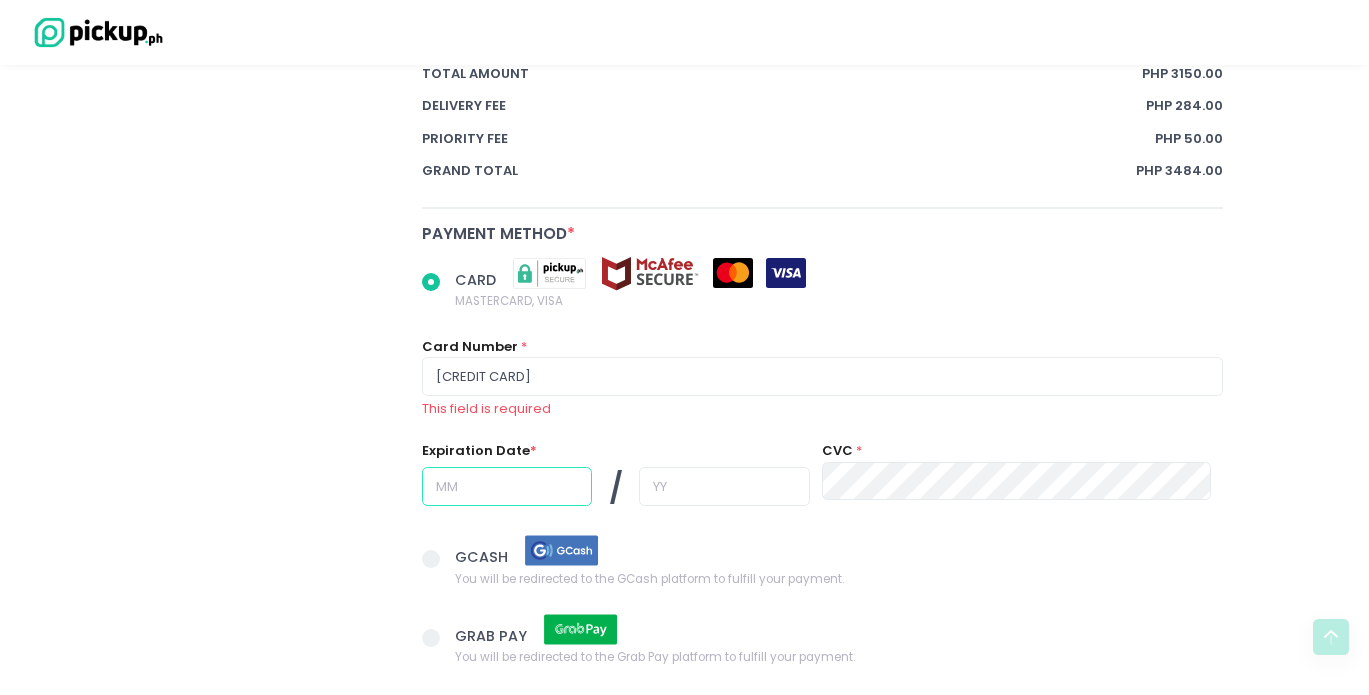 type on "07" 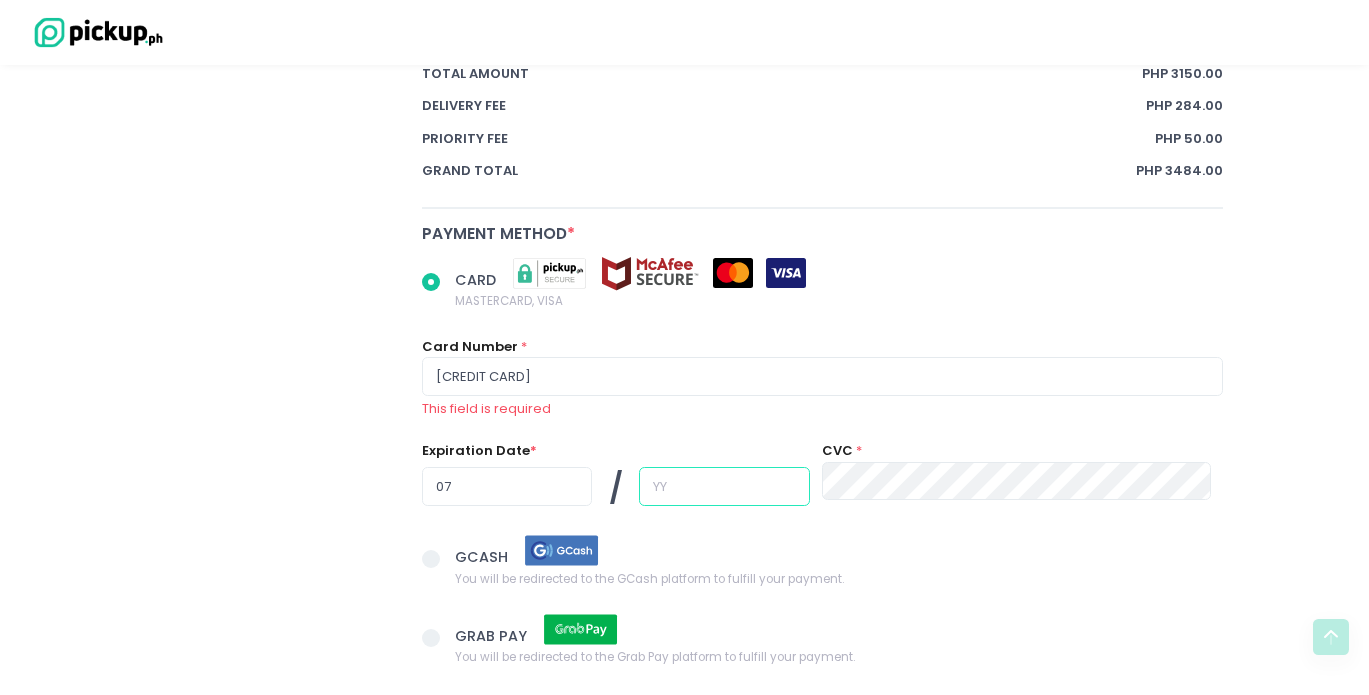 type on "28" 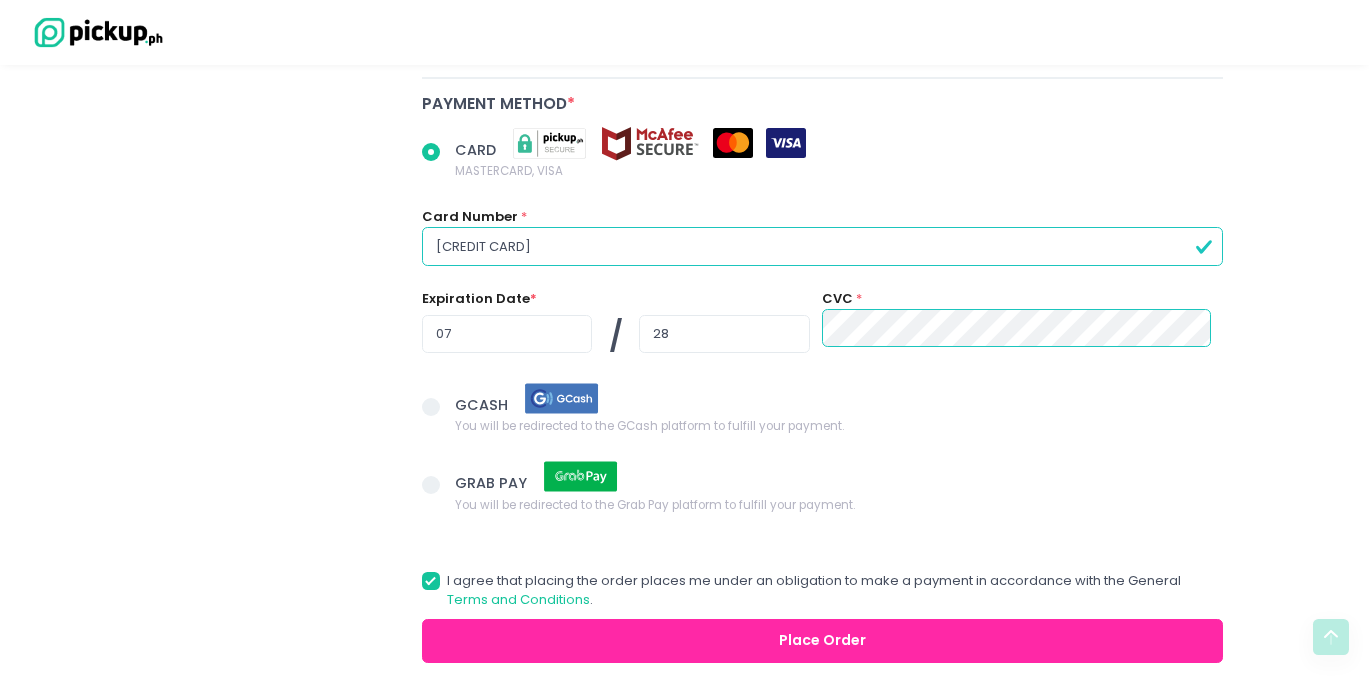 scroll, scrollTop: 1861, scrollLeft: 0, axis: vertical 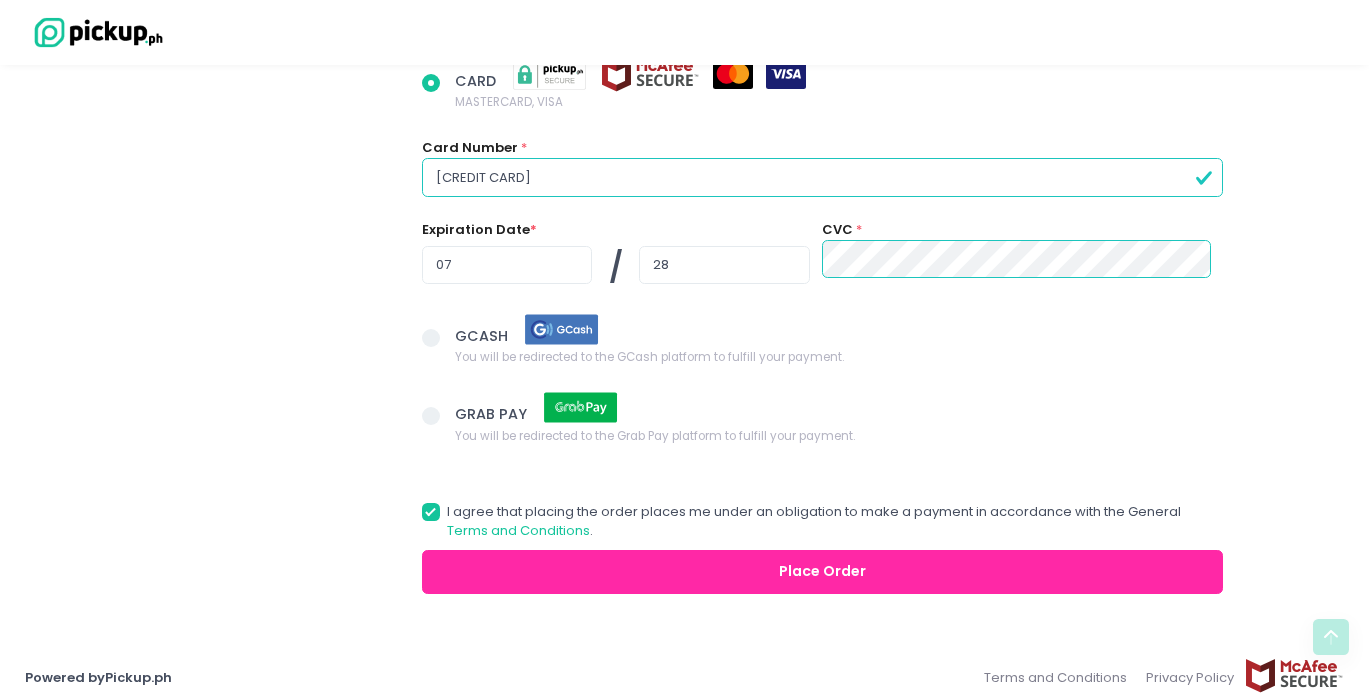 click on "Place Order" at bounding box center [823, 572] 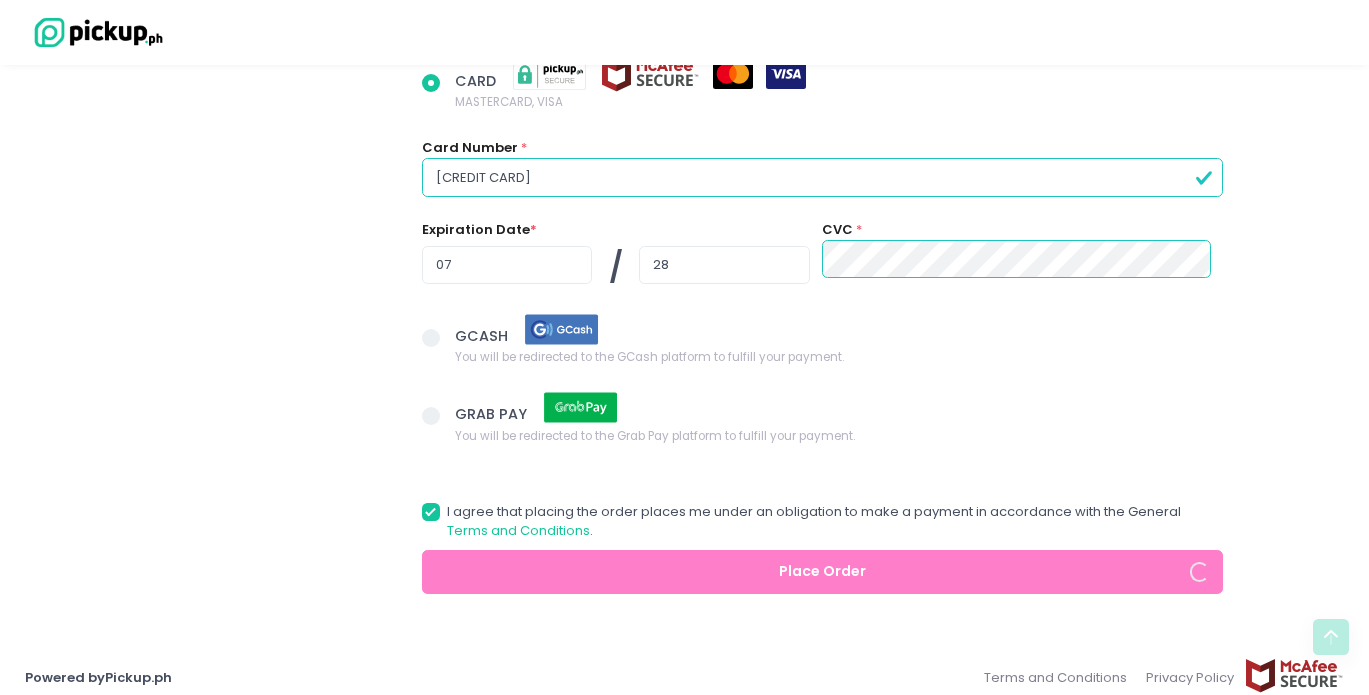 radio on "true" 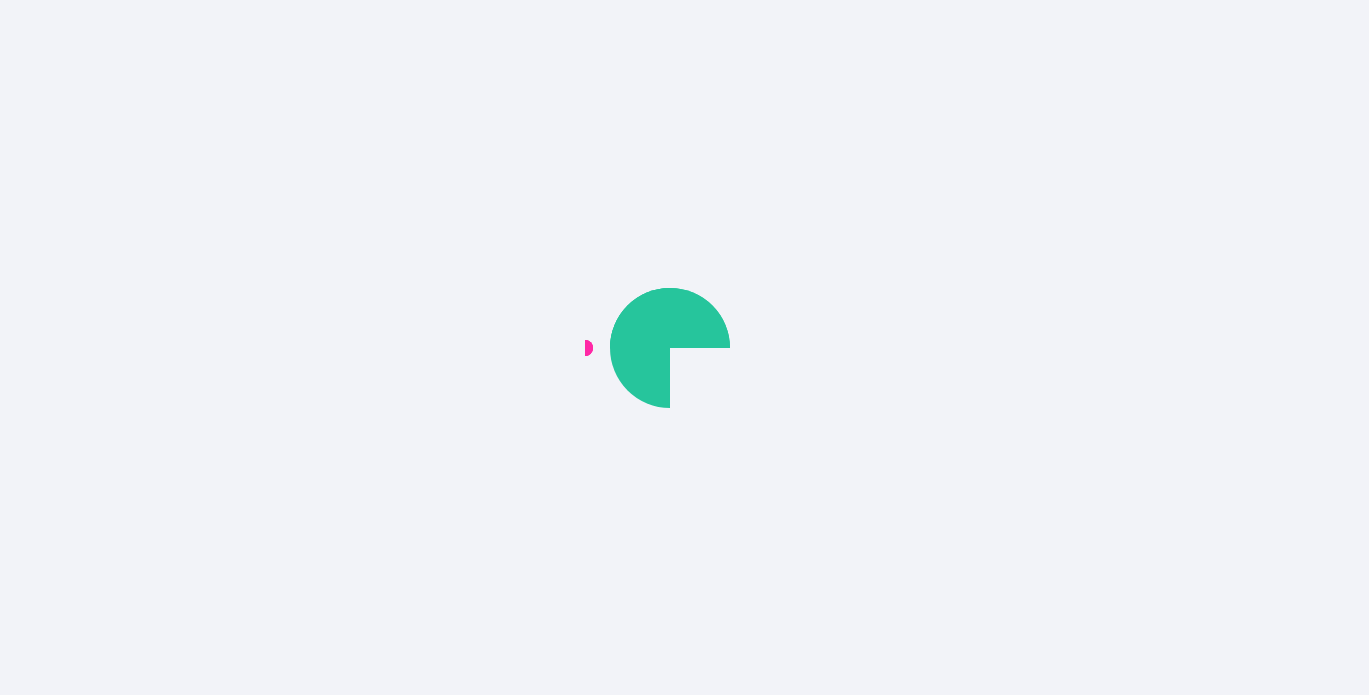 scroll, scrollTop: 0, scrollLeft: 0, axis: both 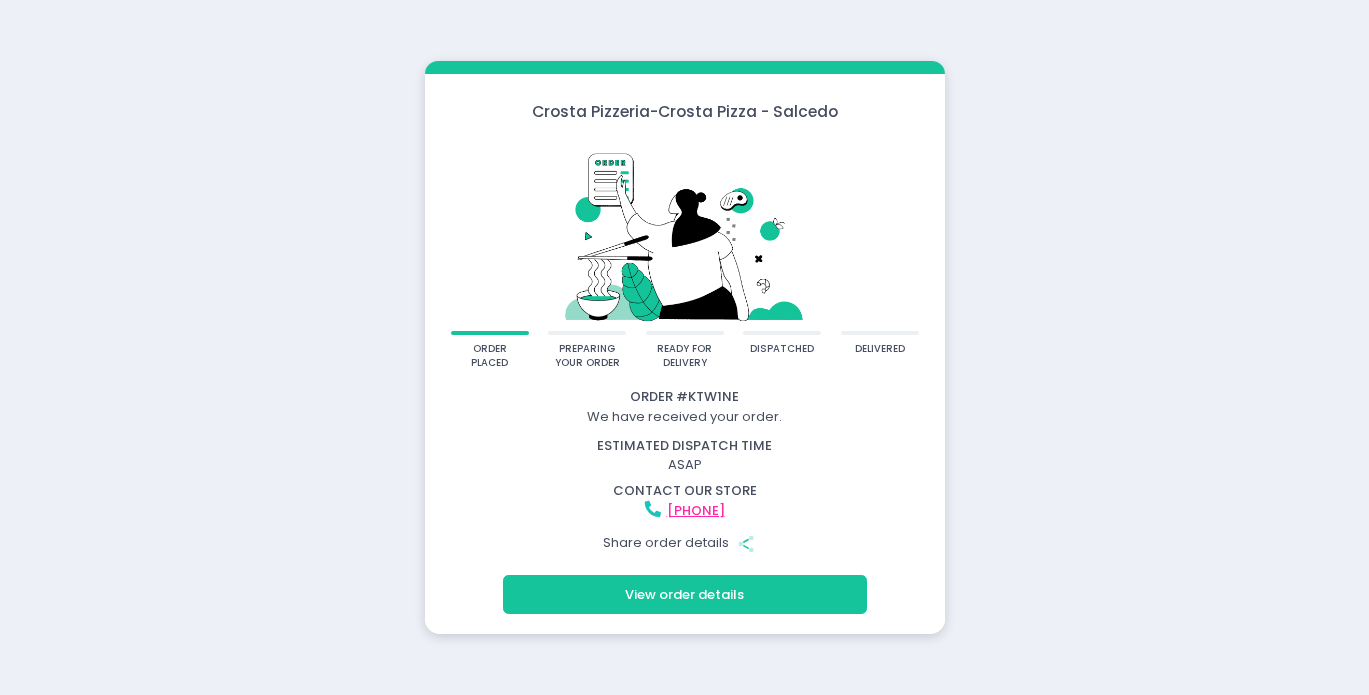 click on "Share Created with Sketch." 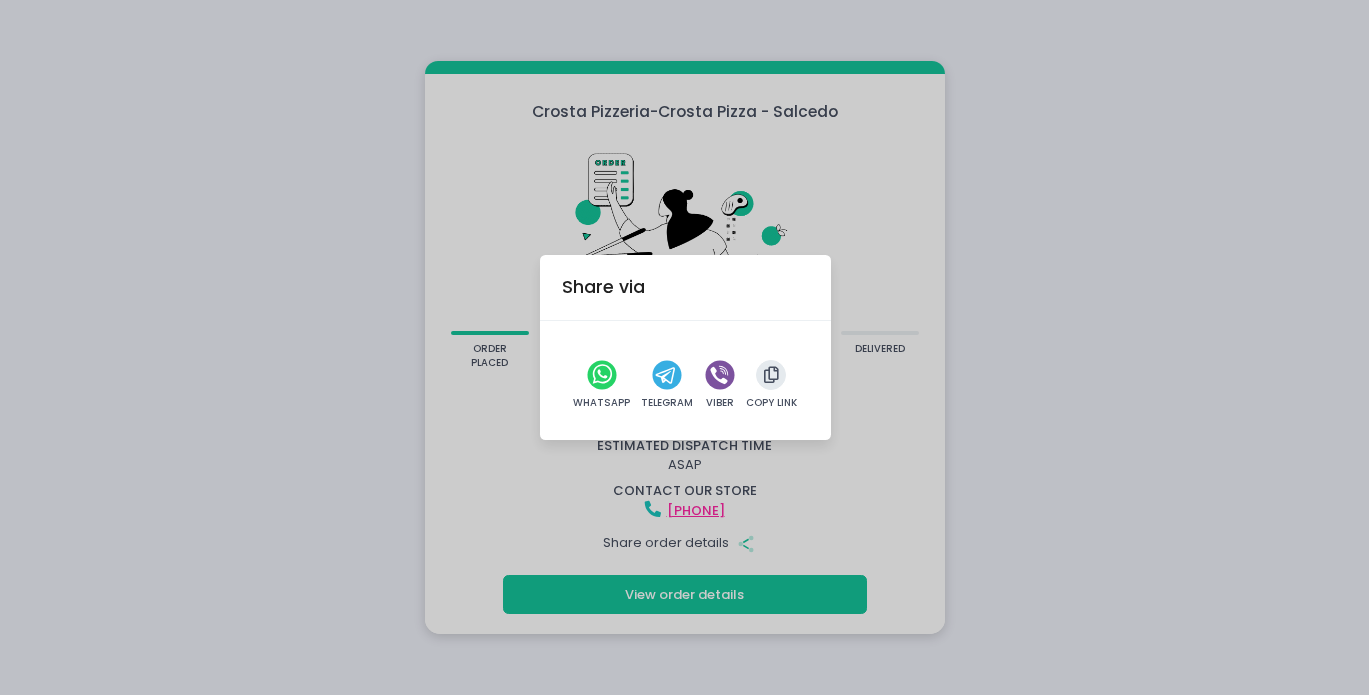 click 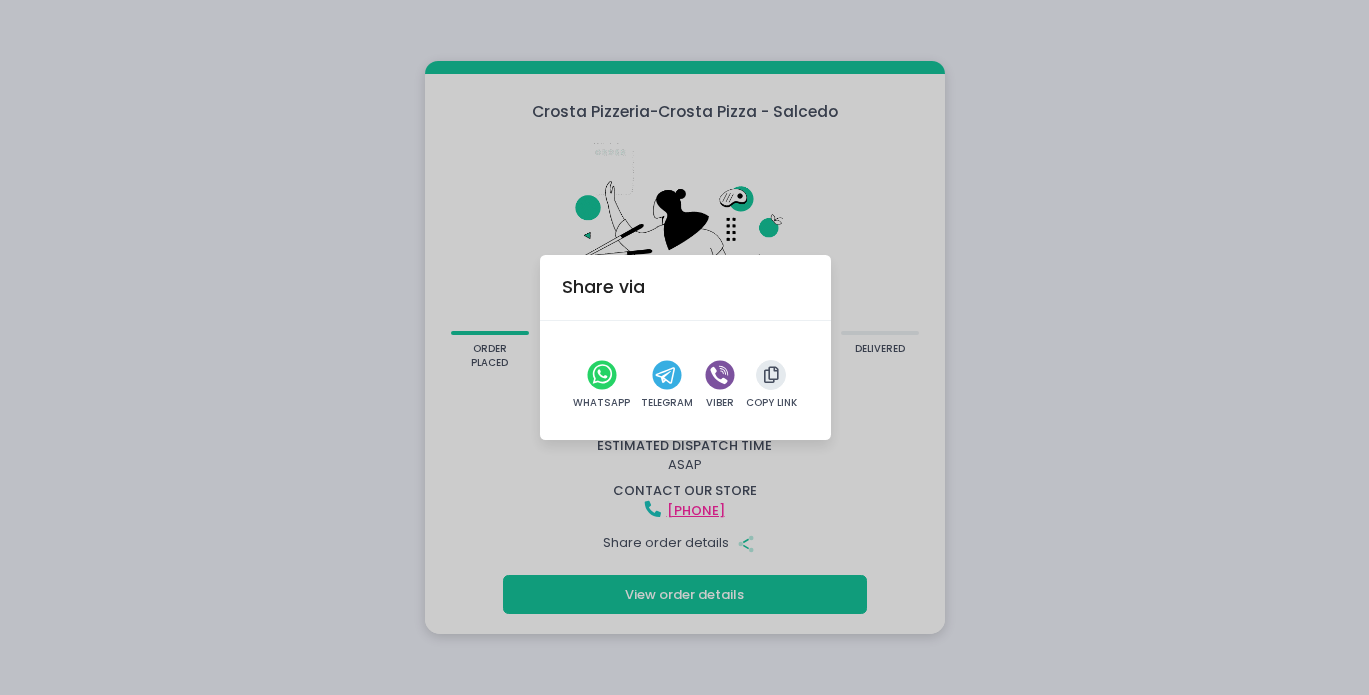 click on "Share via WhatsApp Telegram Viber Copy Link" at bounding box center [684, 347] 